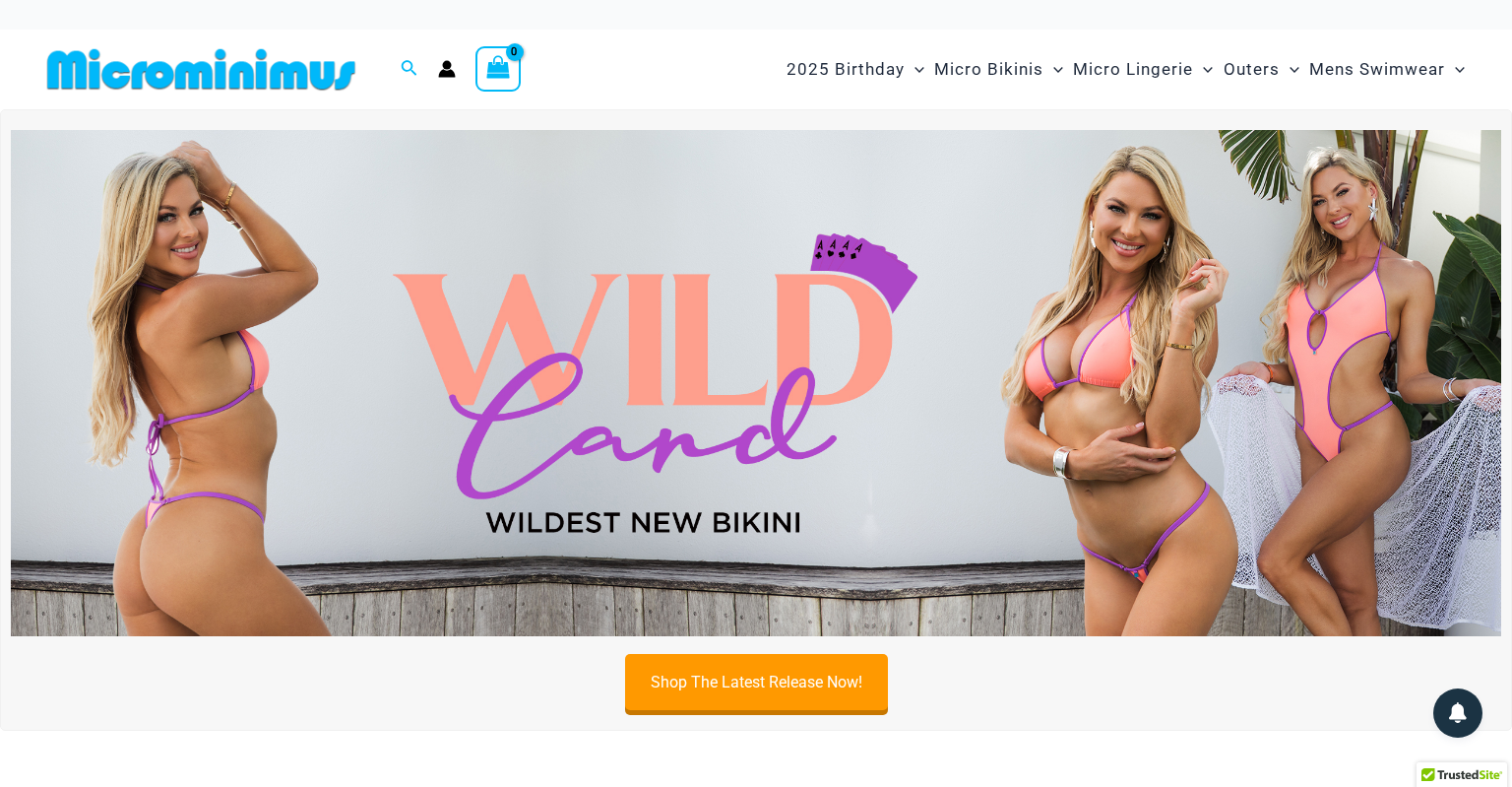 scroll, scrollTop: 0, scrollLeft: 0, axis: both 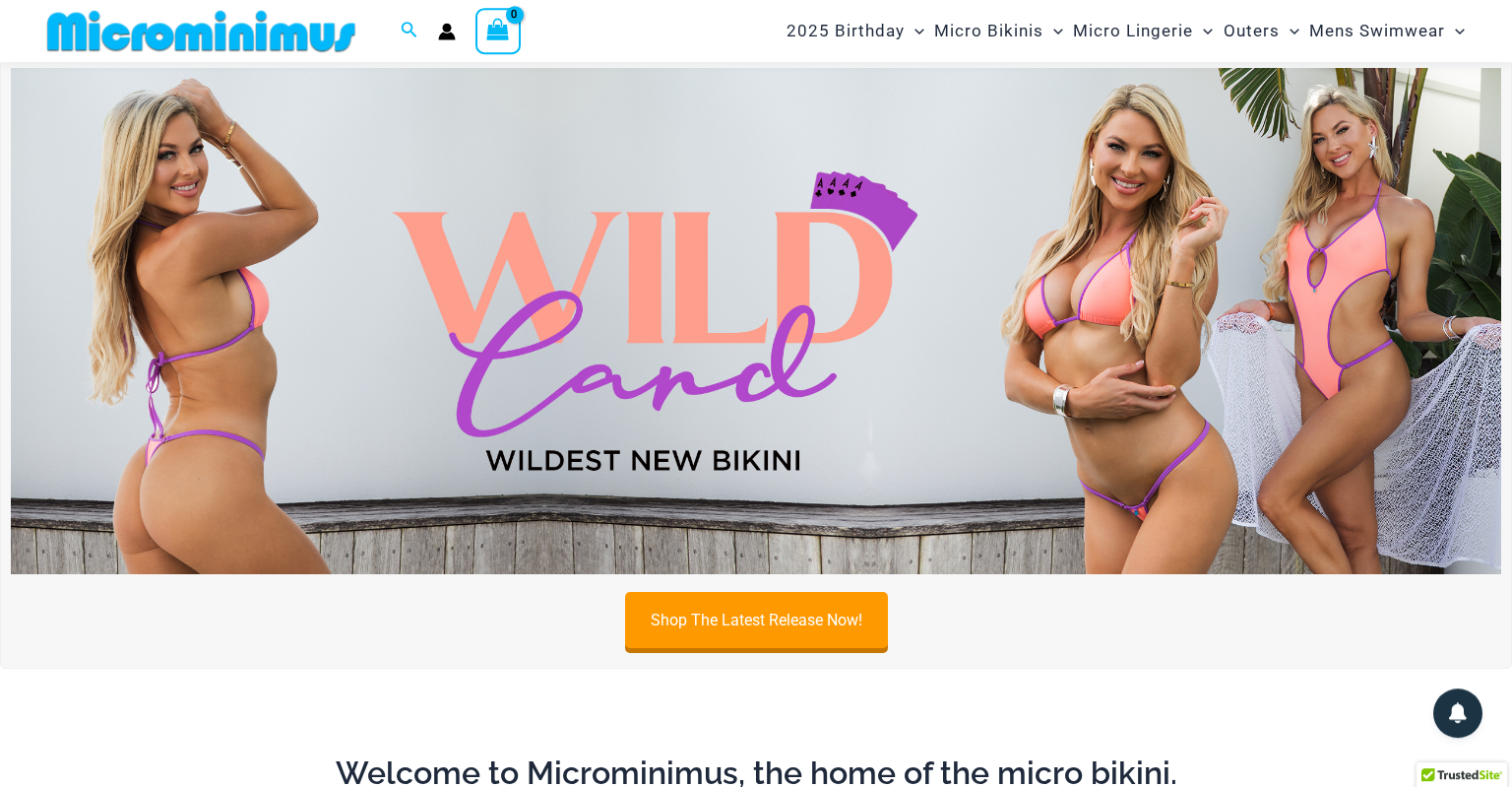 click at bounding box center (756, 321) 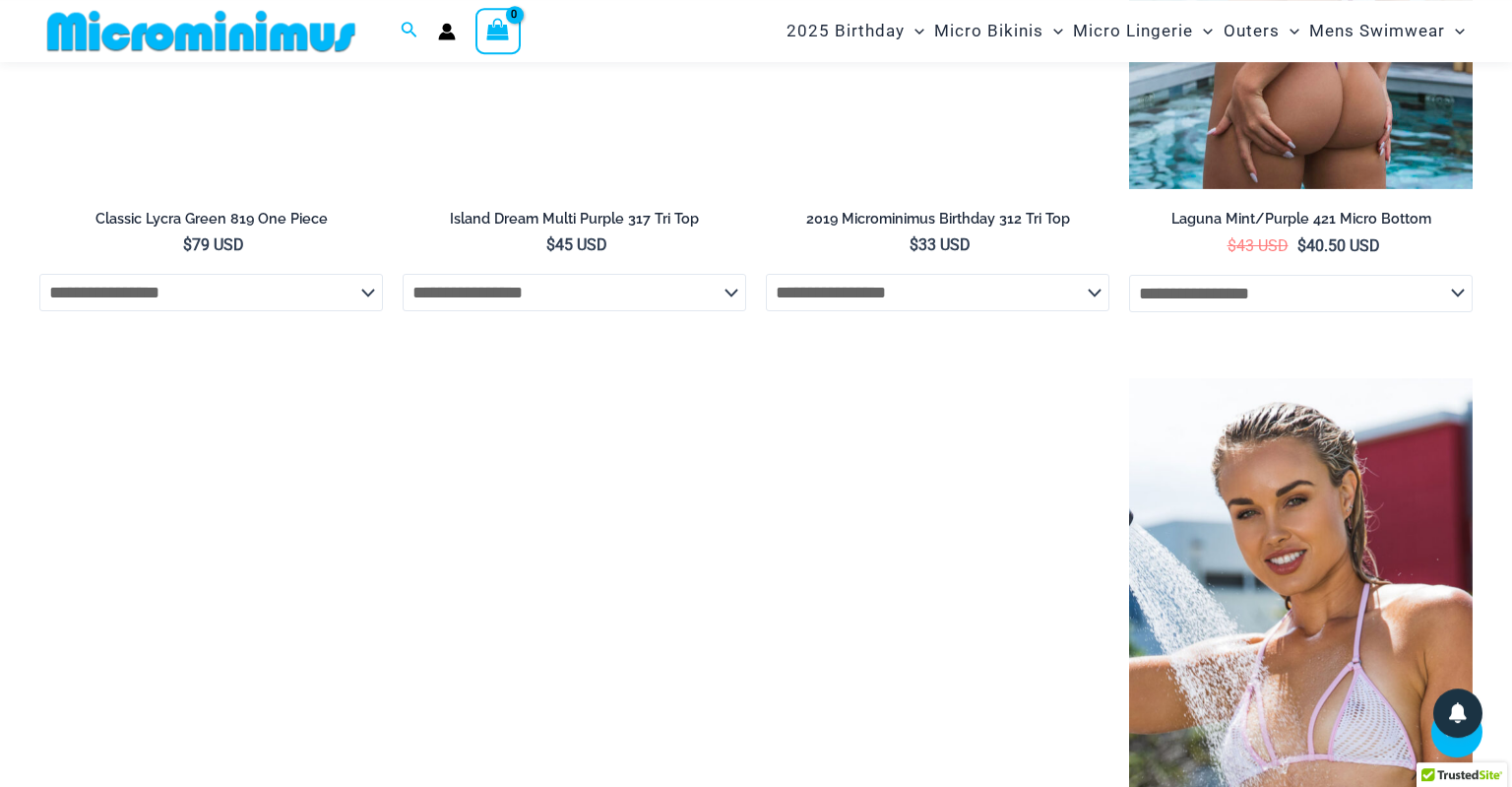 scroll, scrollTop: 4877, scrollLeft: 0, axis: vertical 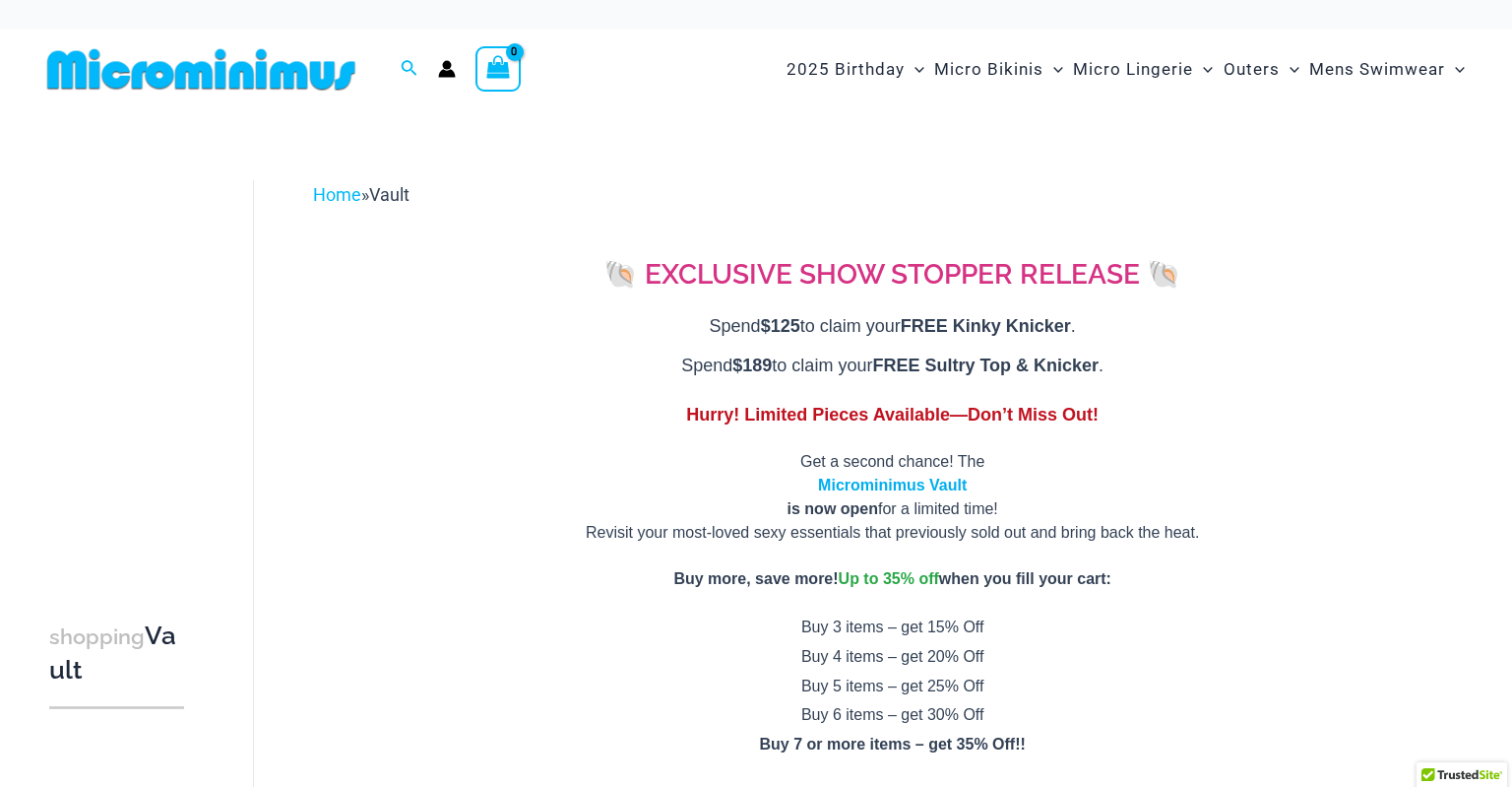 type on "**********" 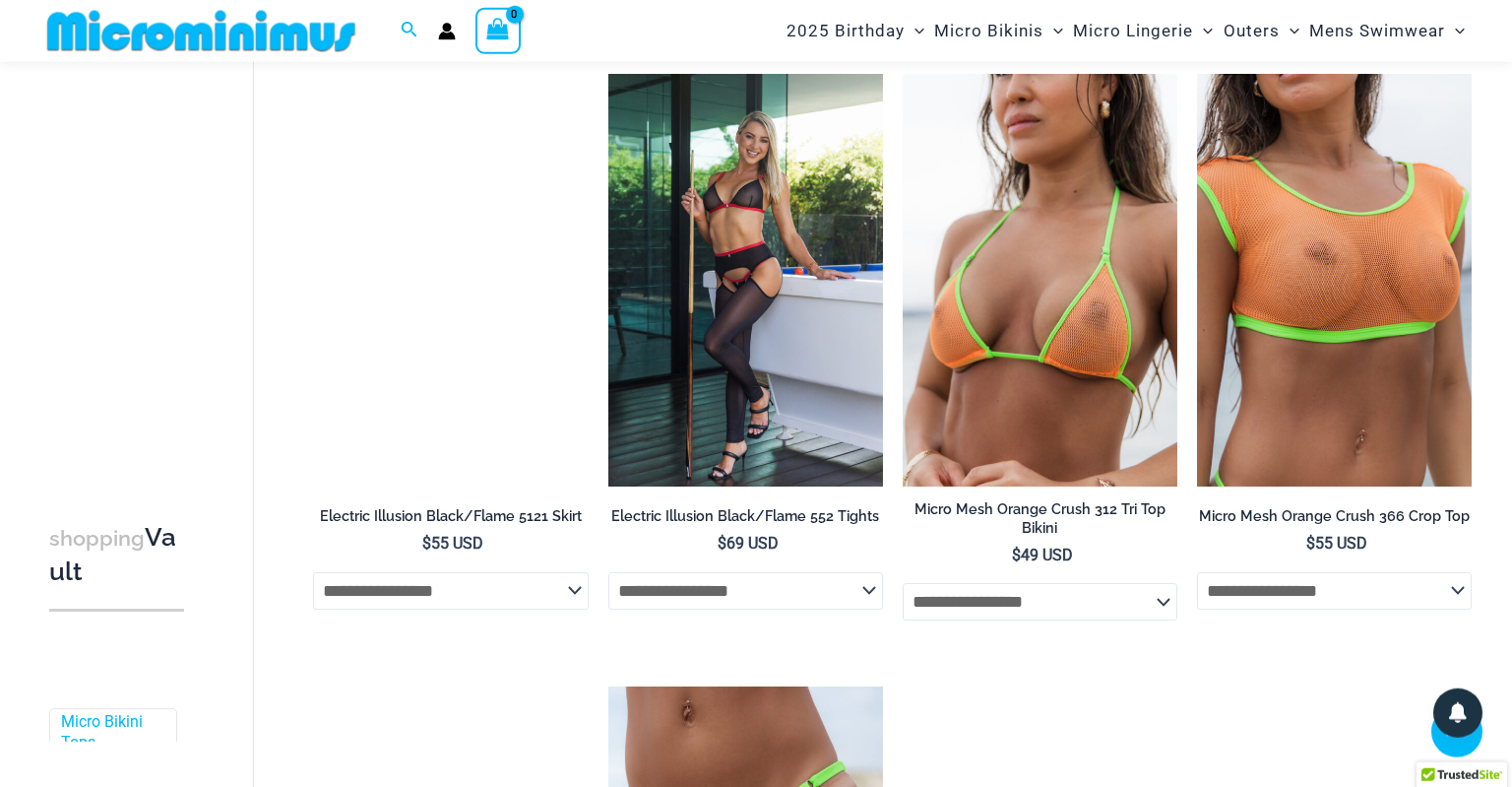 scroll, scrollTop: 1907, scrollLeft: 0, axis: vertical 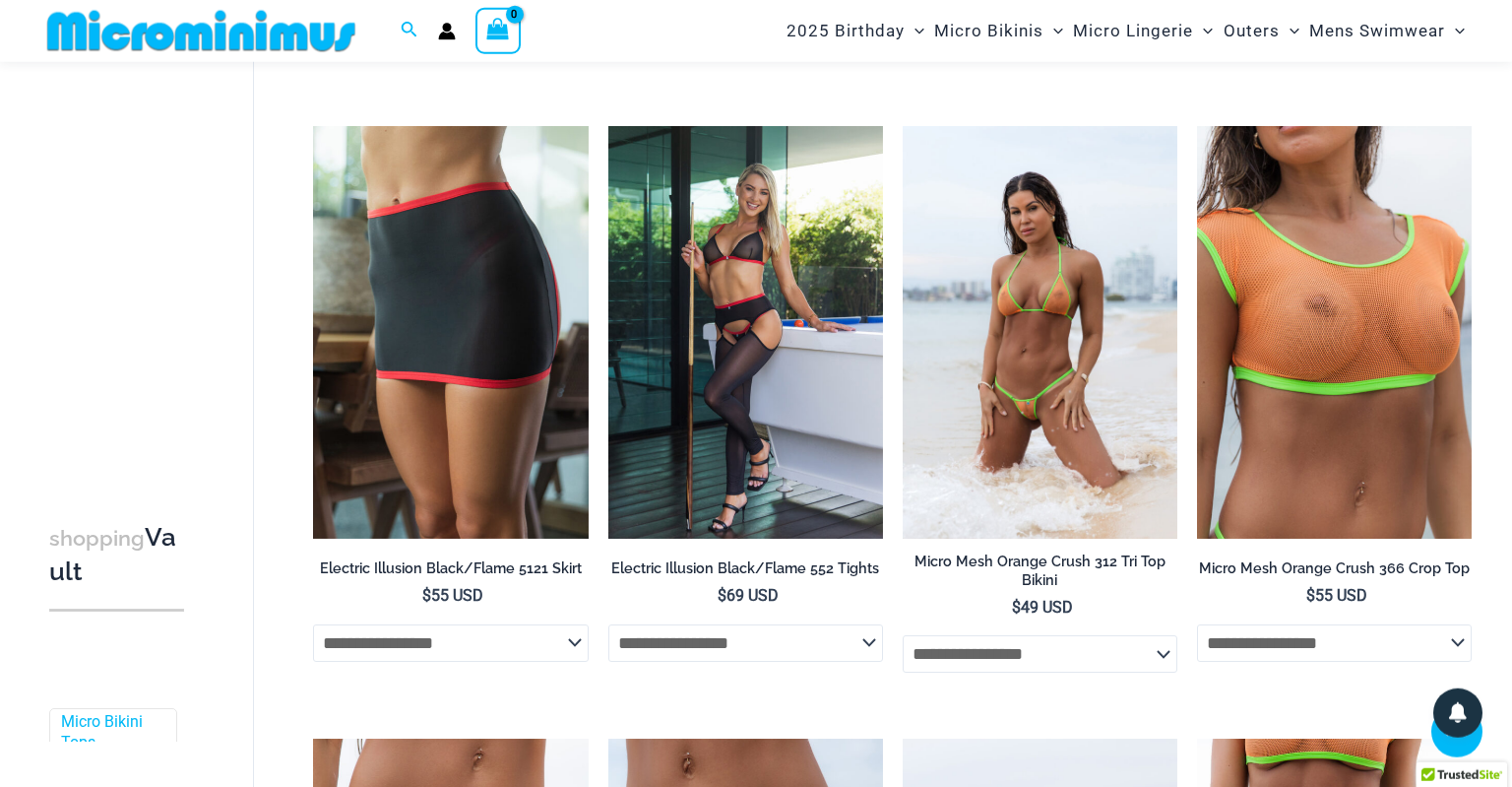 click on "**********" 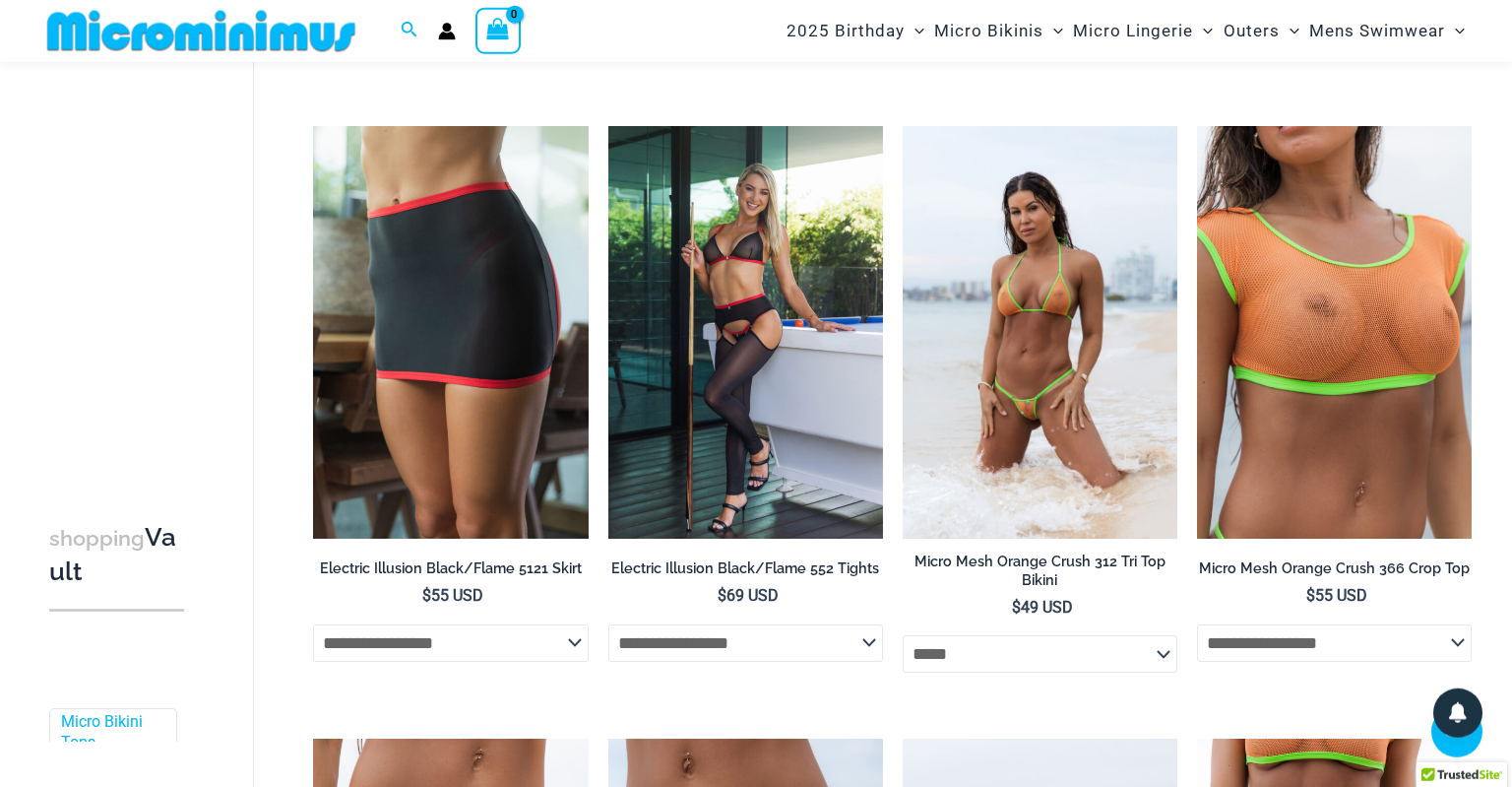 select on "*****" 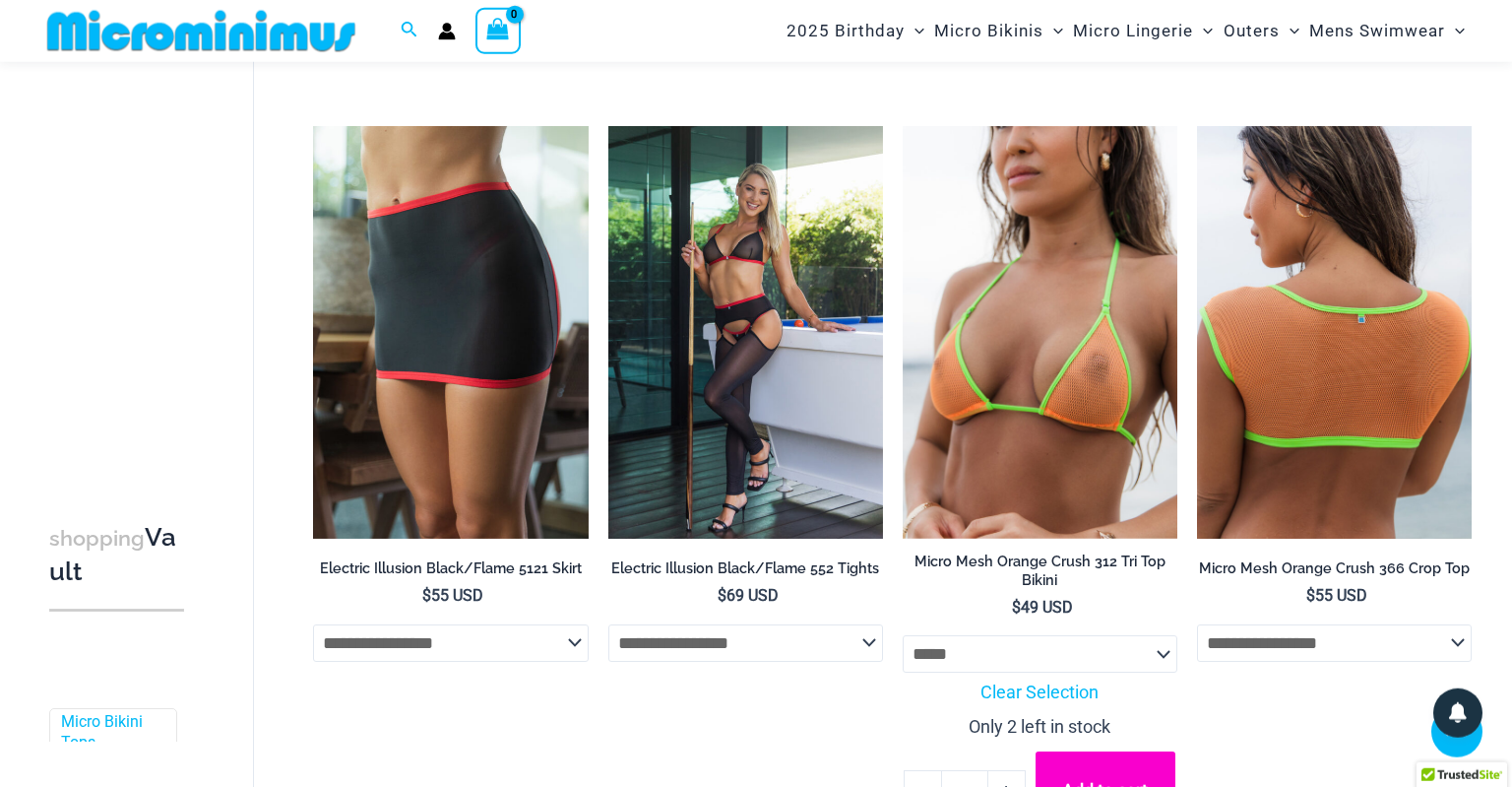click on "**********" 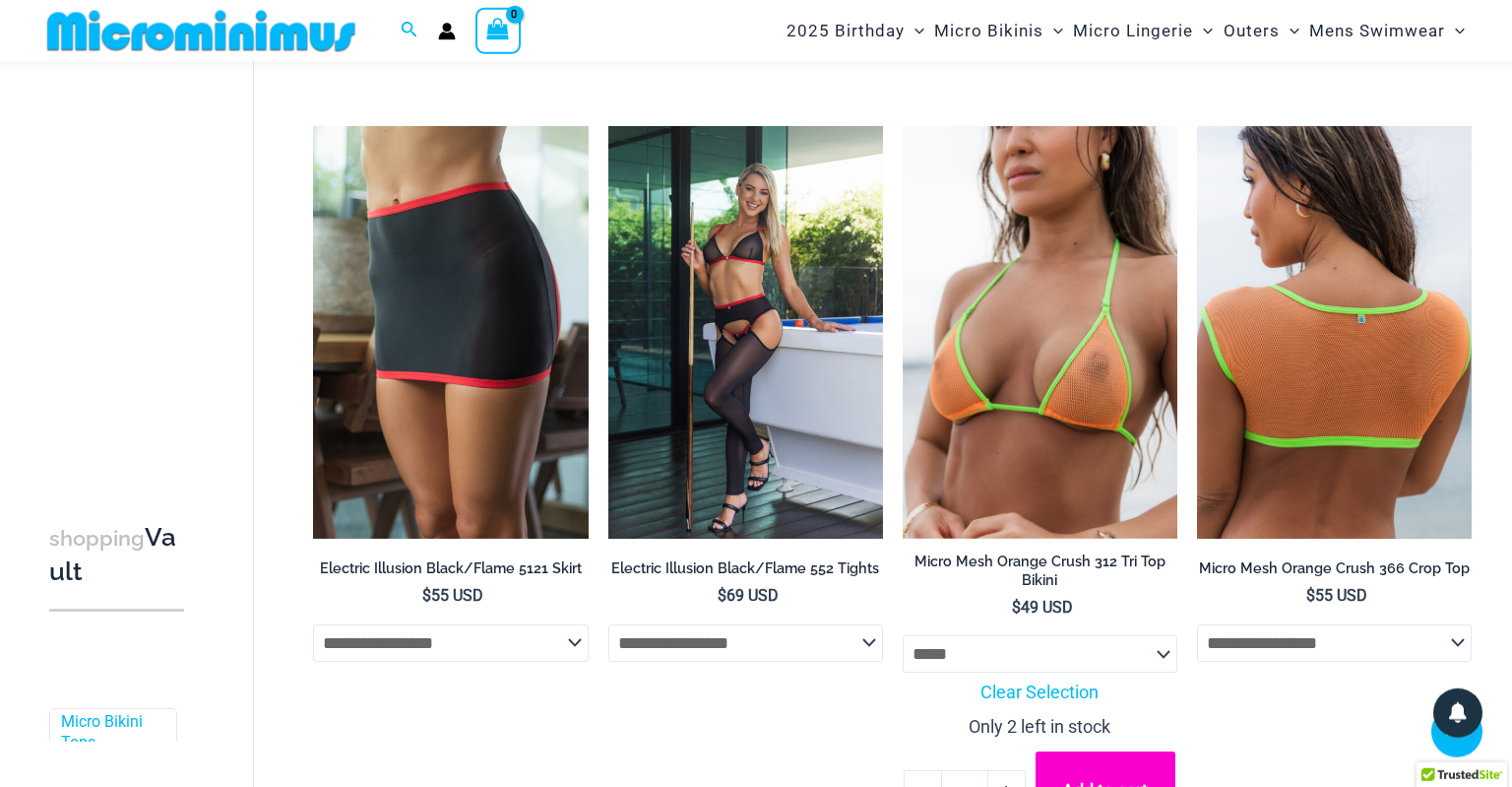 click on "**********" at bounding box center (1334, 468) 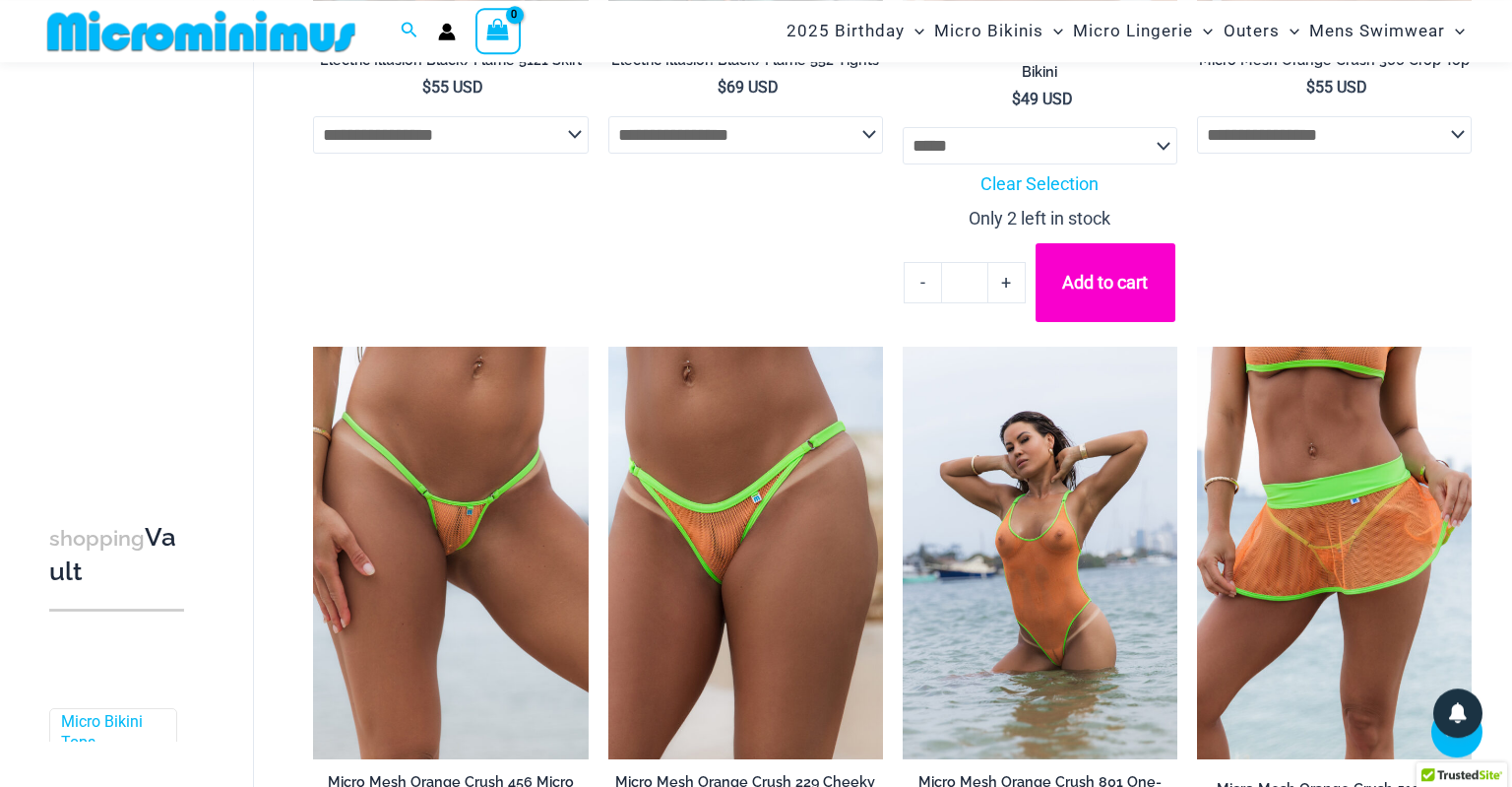 scroll, scrollTop: 2601, scrollLeft: 0, axis: vertical 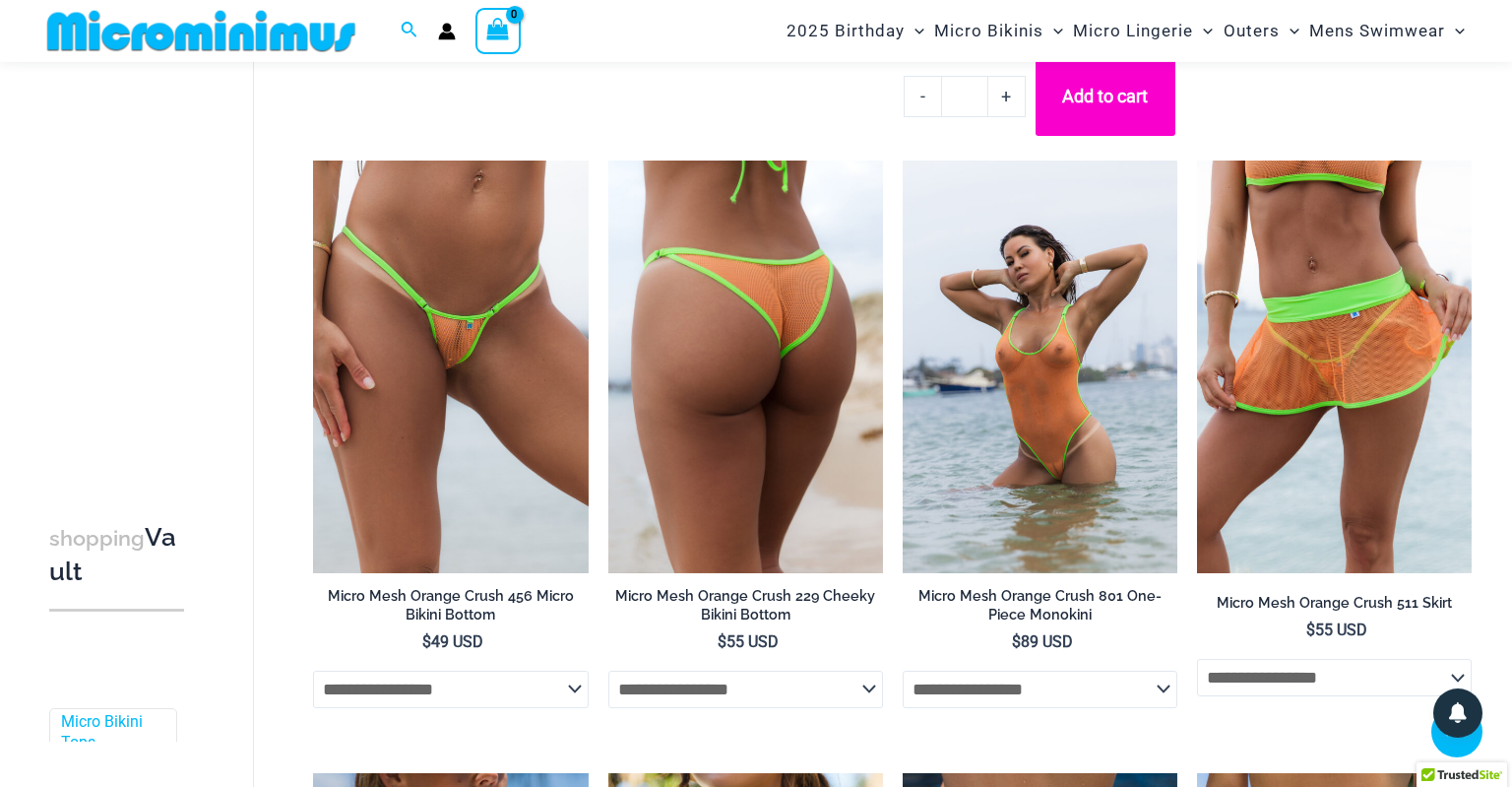 click on "**********" 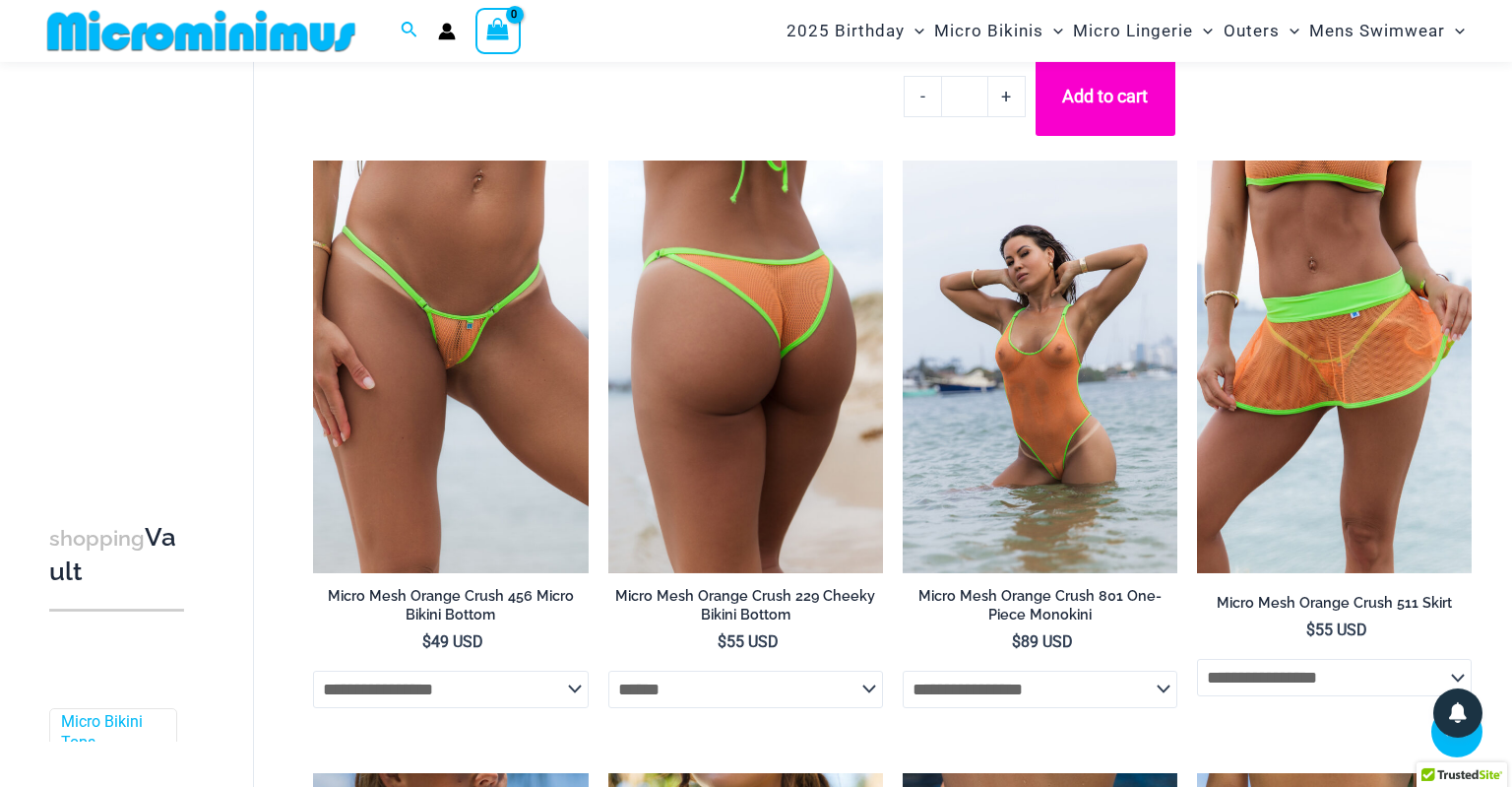 select on "******" 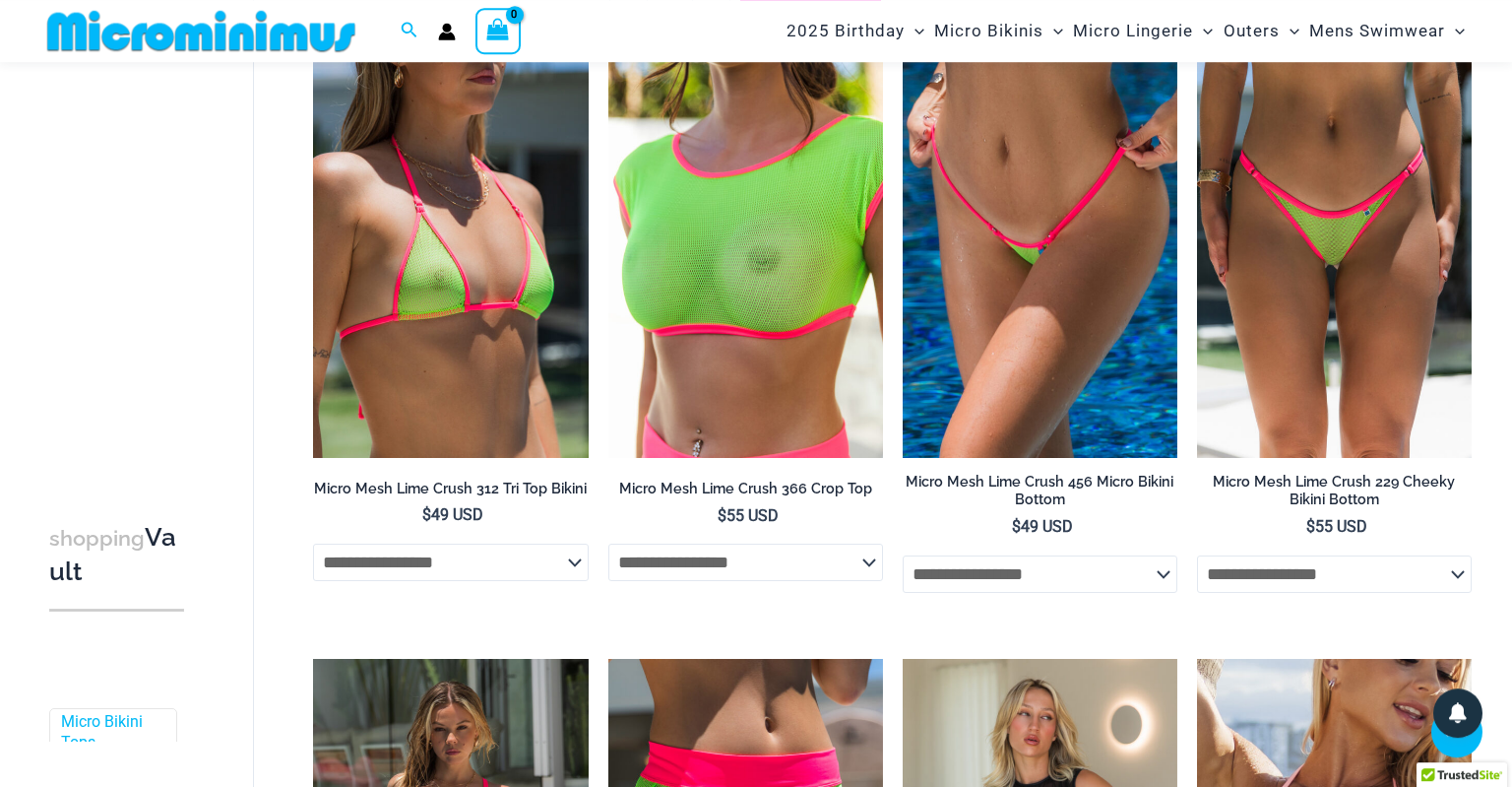 scroll, scrollTop: 3466, scrollLeft: 0, axis: vertical 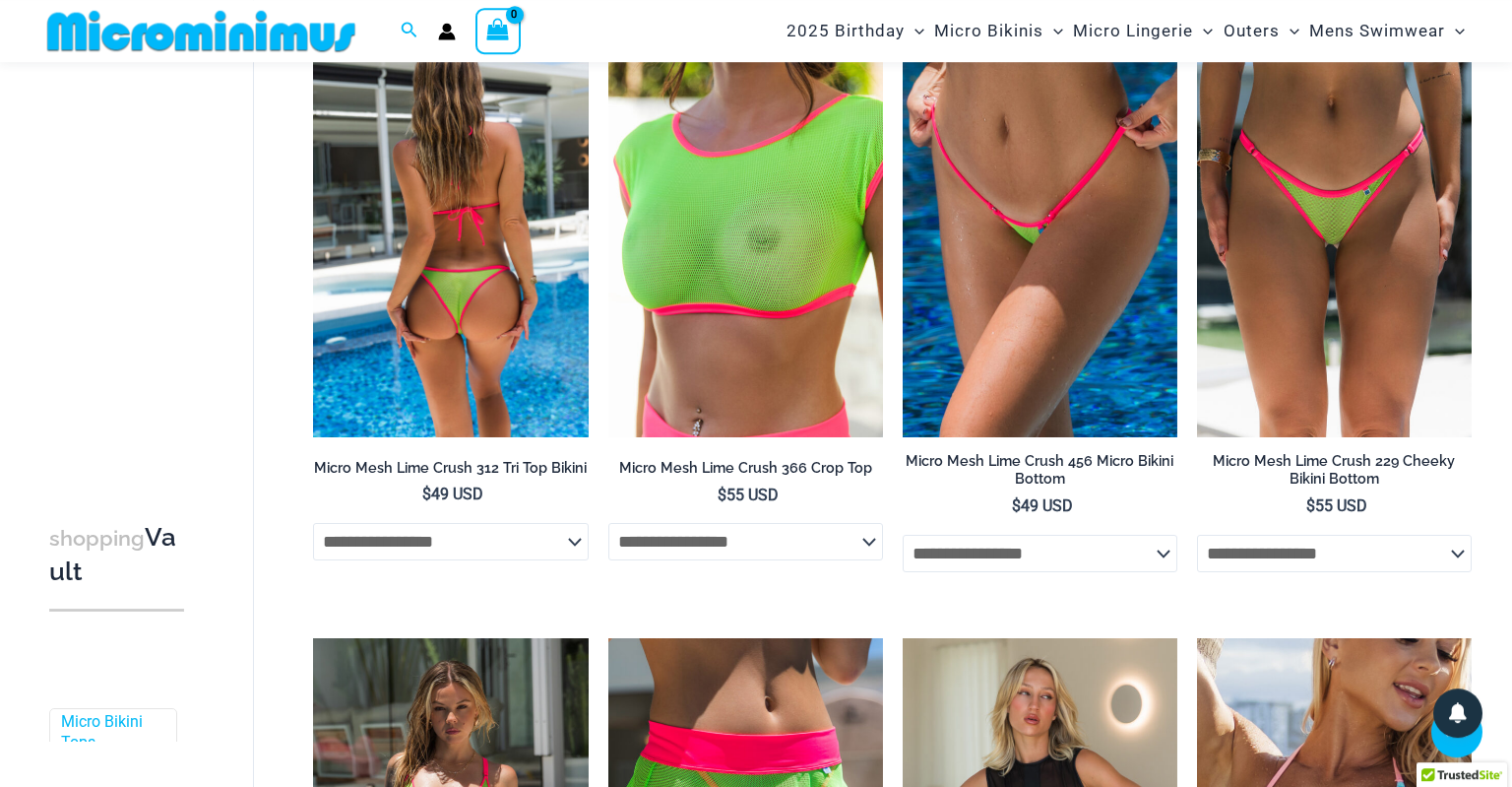 click on "**********" 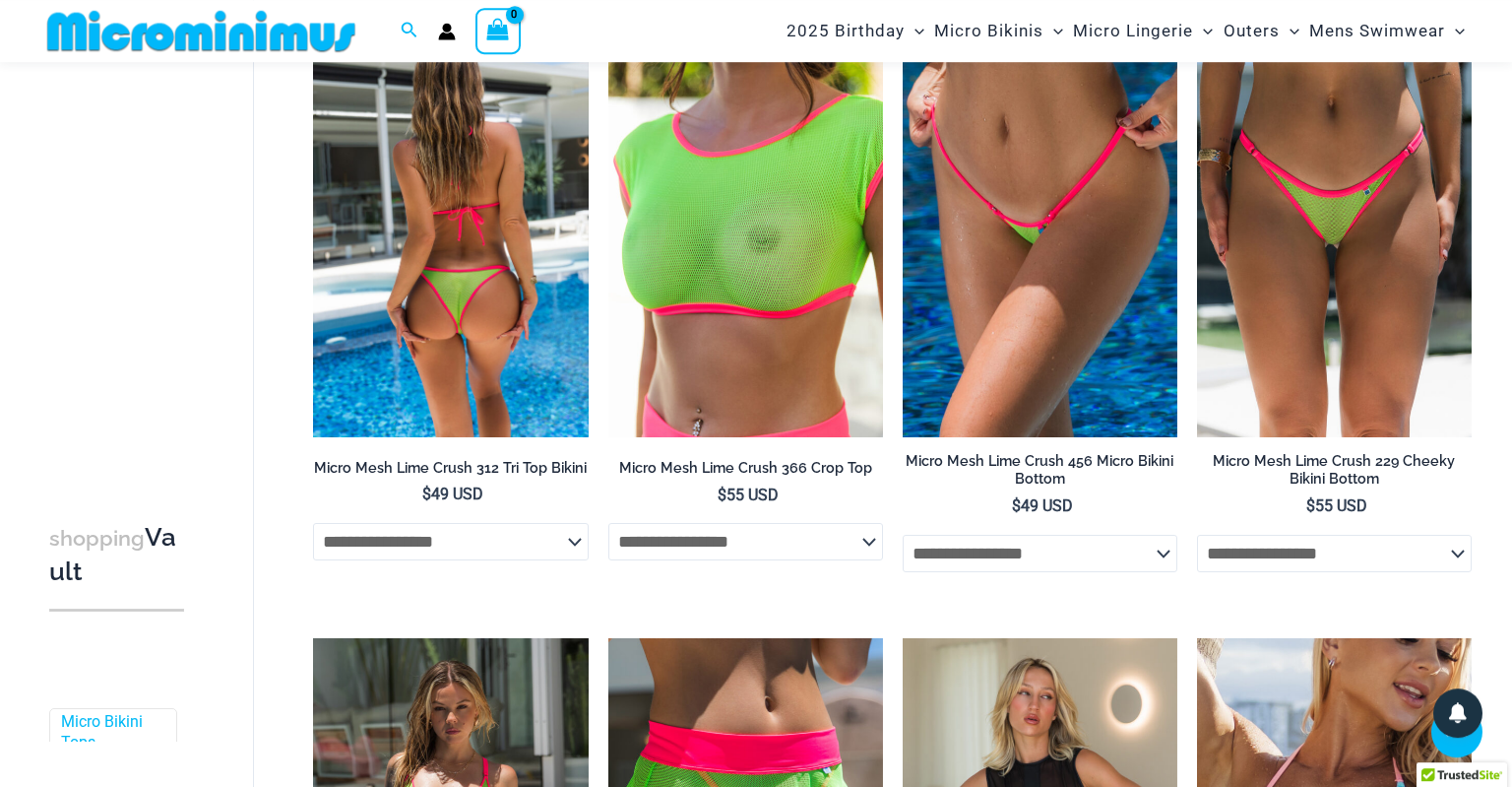 click on "**********" 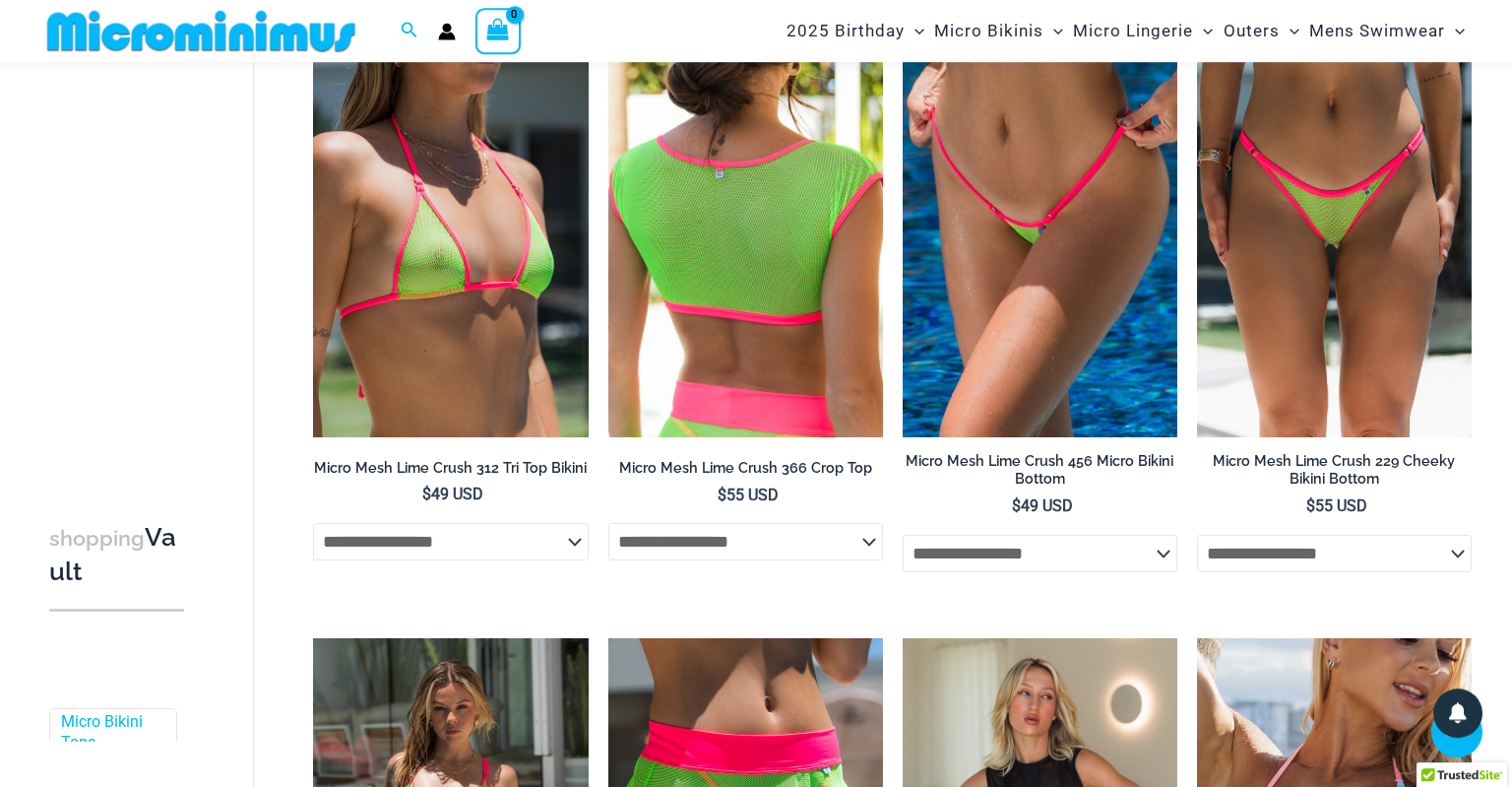 click on "**********" 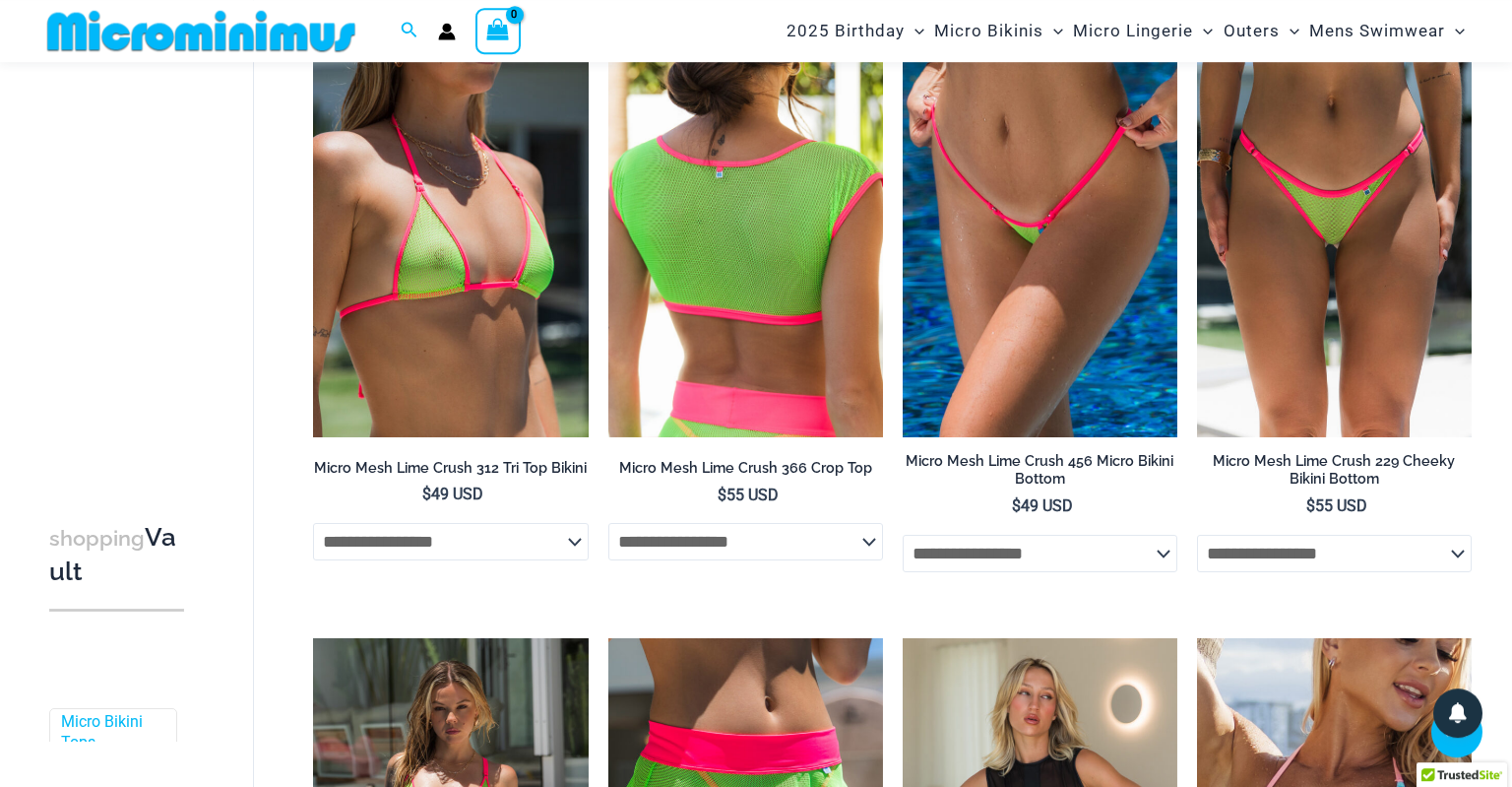 click on "**********" at bounding box center (745, 308) 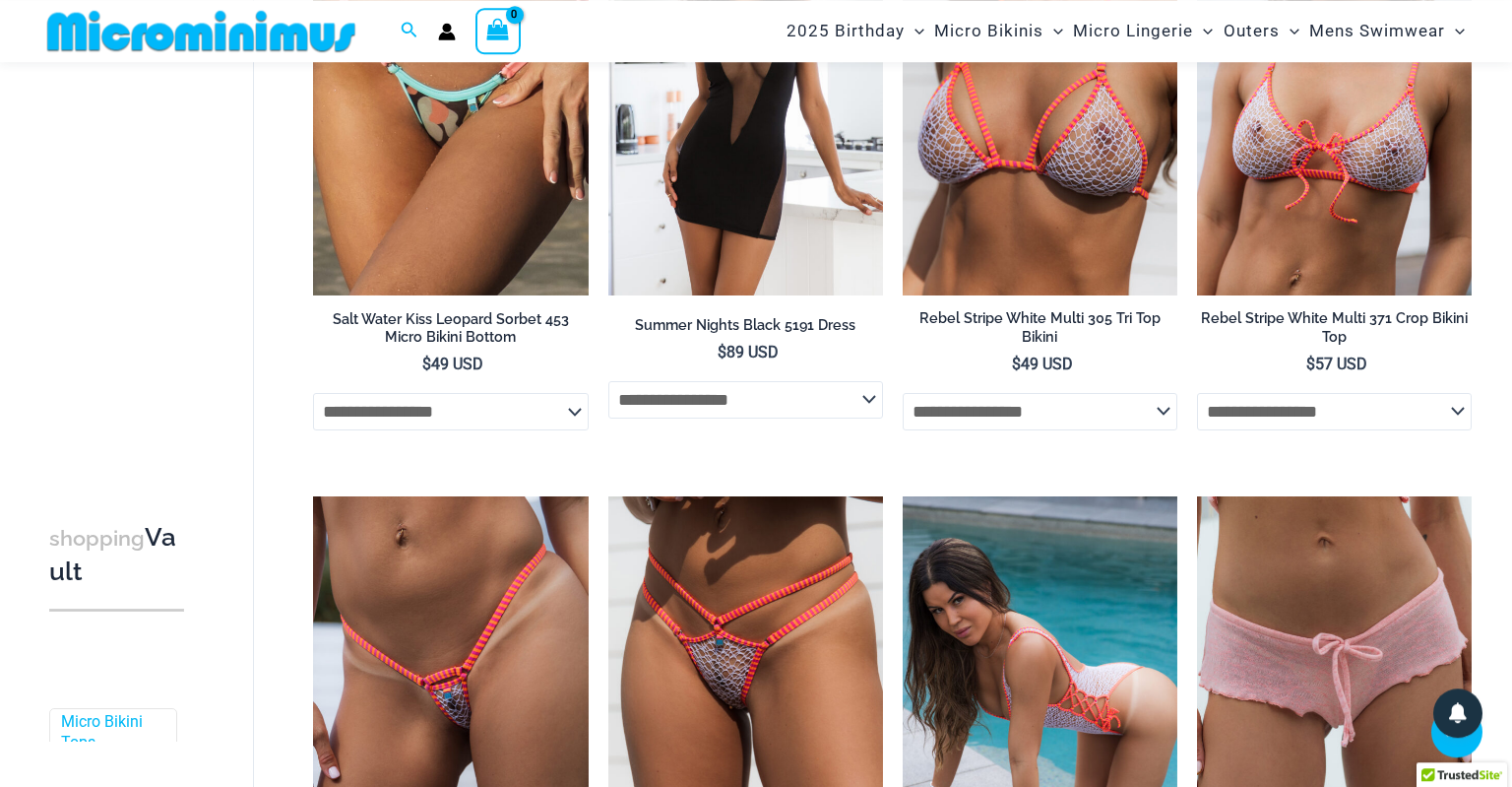 scroll, scrollTop: 4799, scrollLeft: 0, axis: vertical 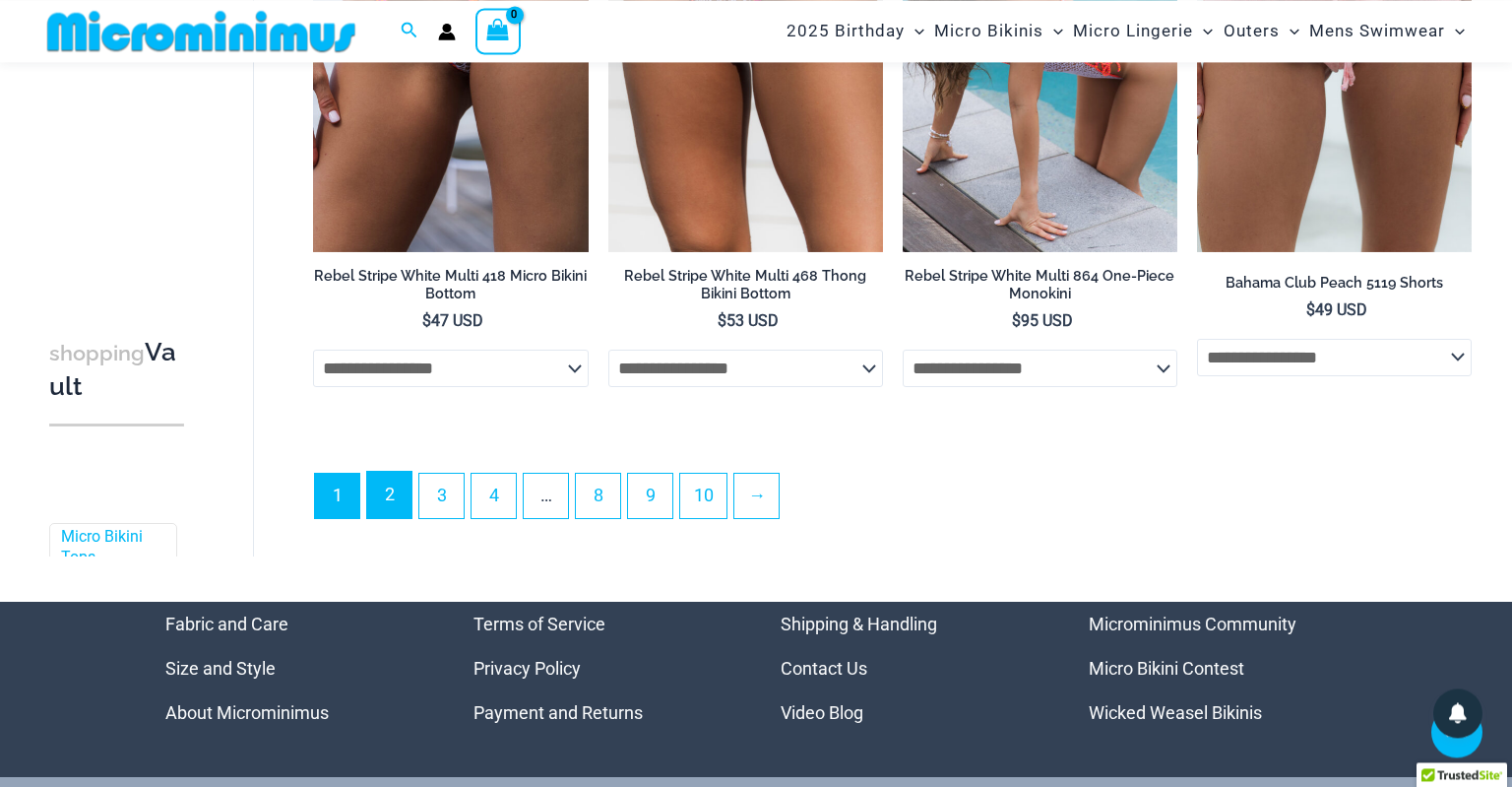 click on "2" at bounding box center (389, 494) 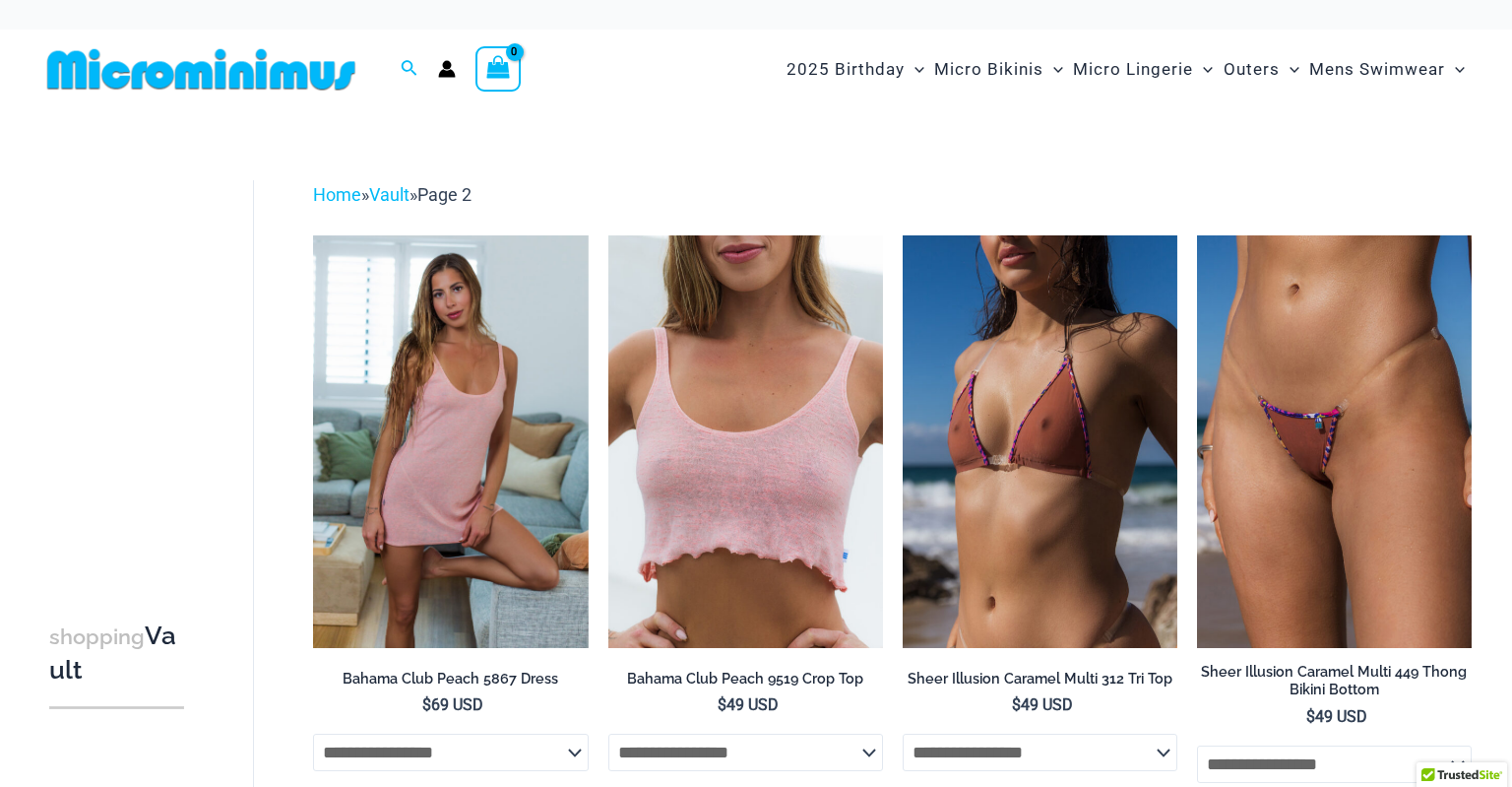 scroll, scrollTop: 0, scrollLeft: 0, axis: both 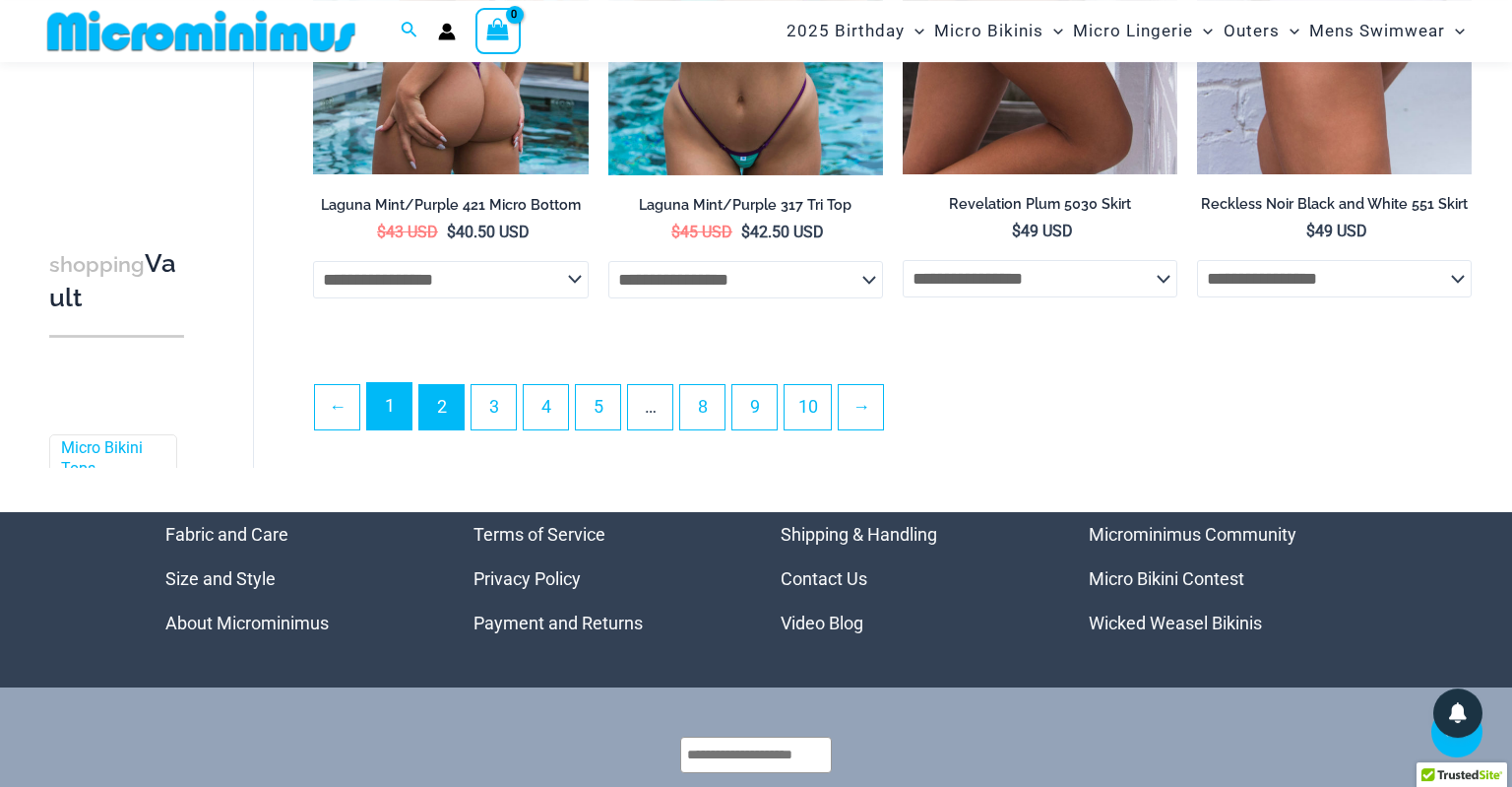 click on "1" at bounding box center (389, 406) 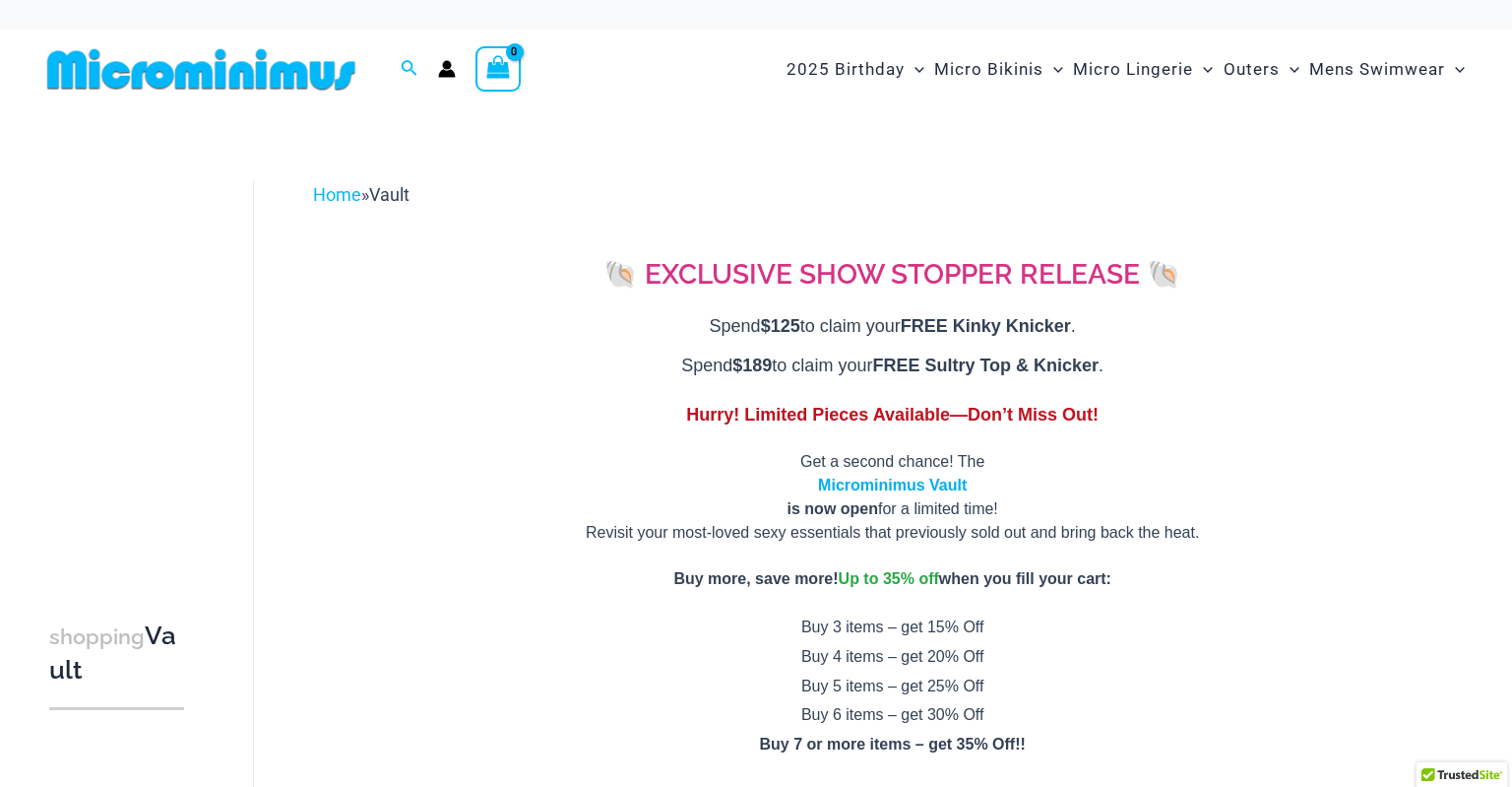 scroll, scrollTop: 0, scrollLeft: 0, axis: both 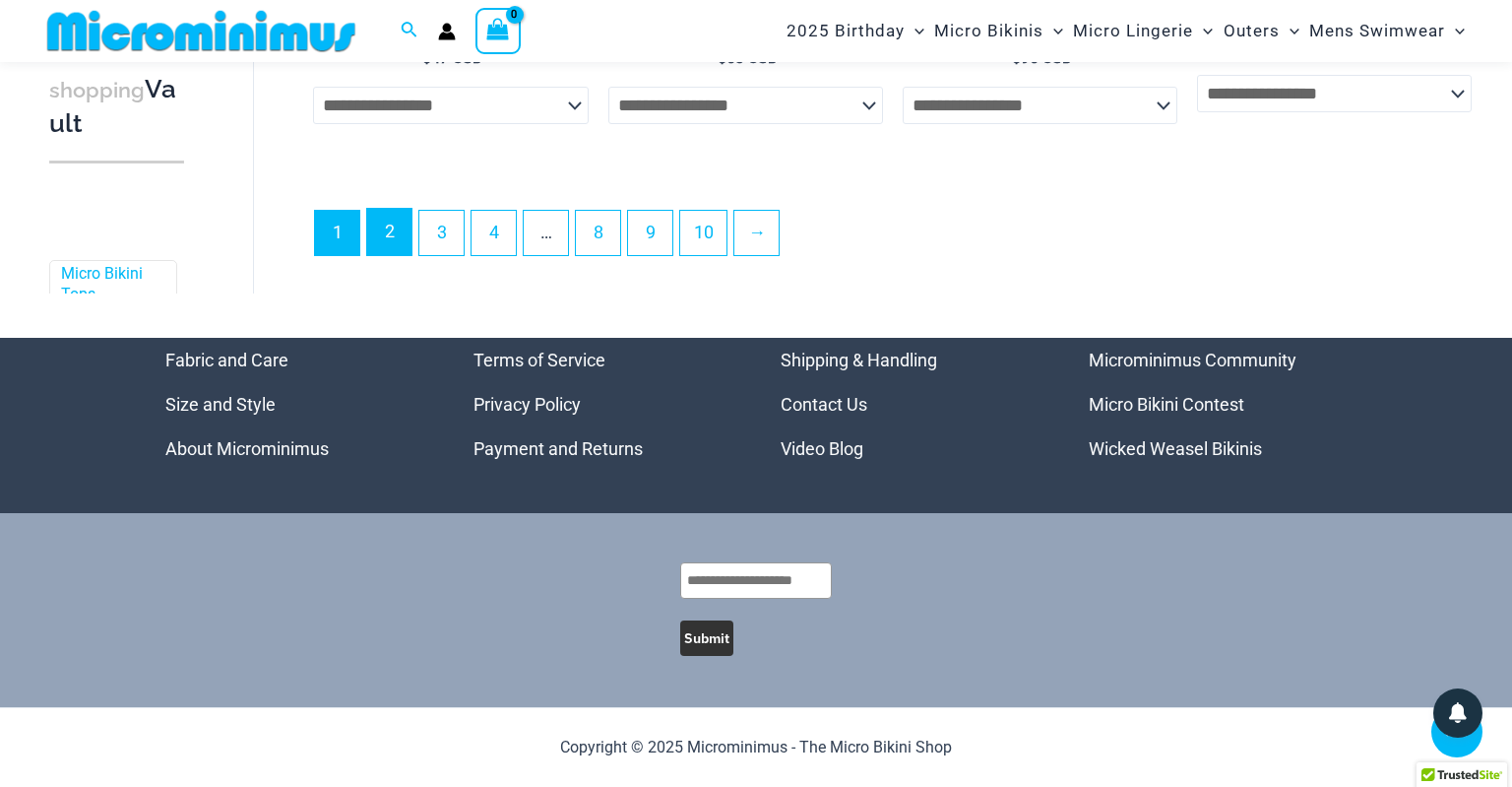 click on "2" at bounding box center (389, 231) 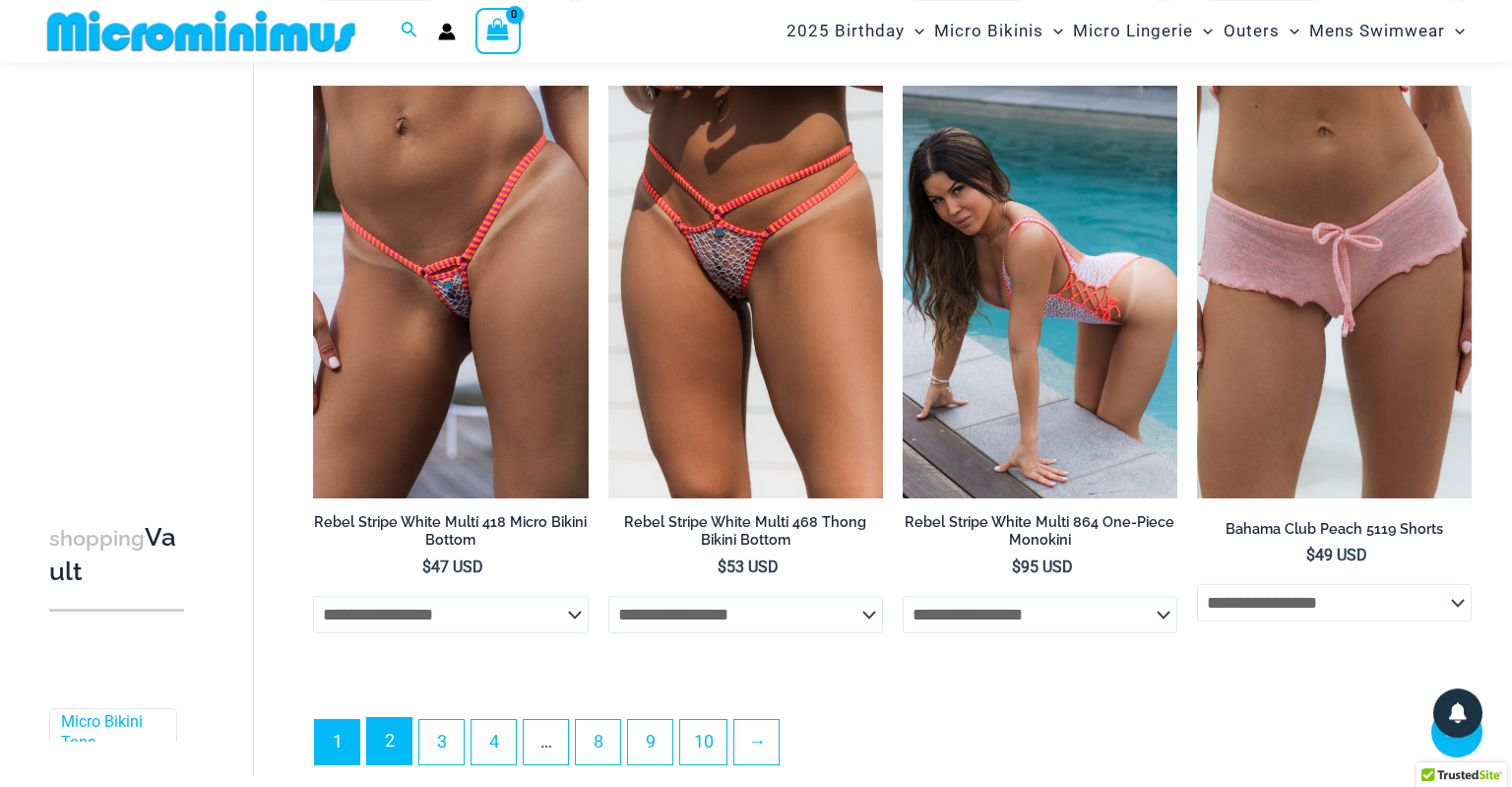 scroll, scrollTop: 5012, scrollLeft: 0, axis: vertical 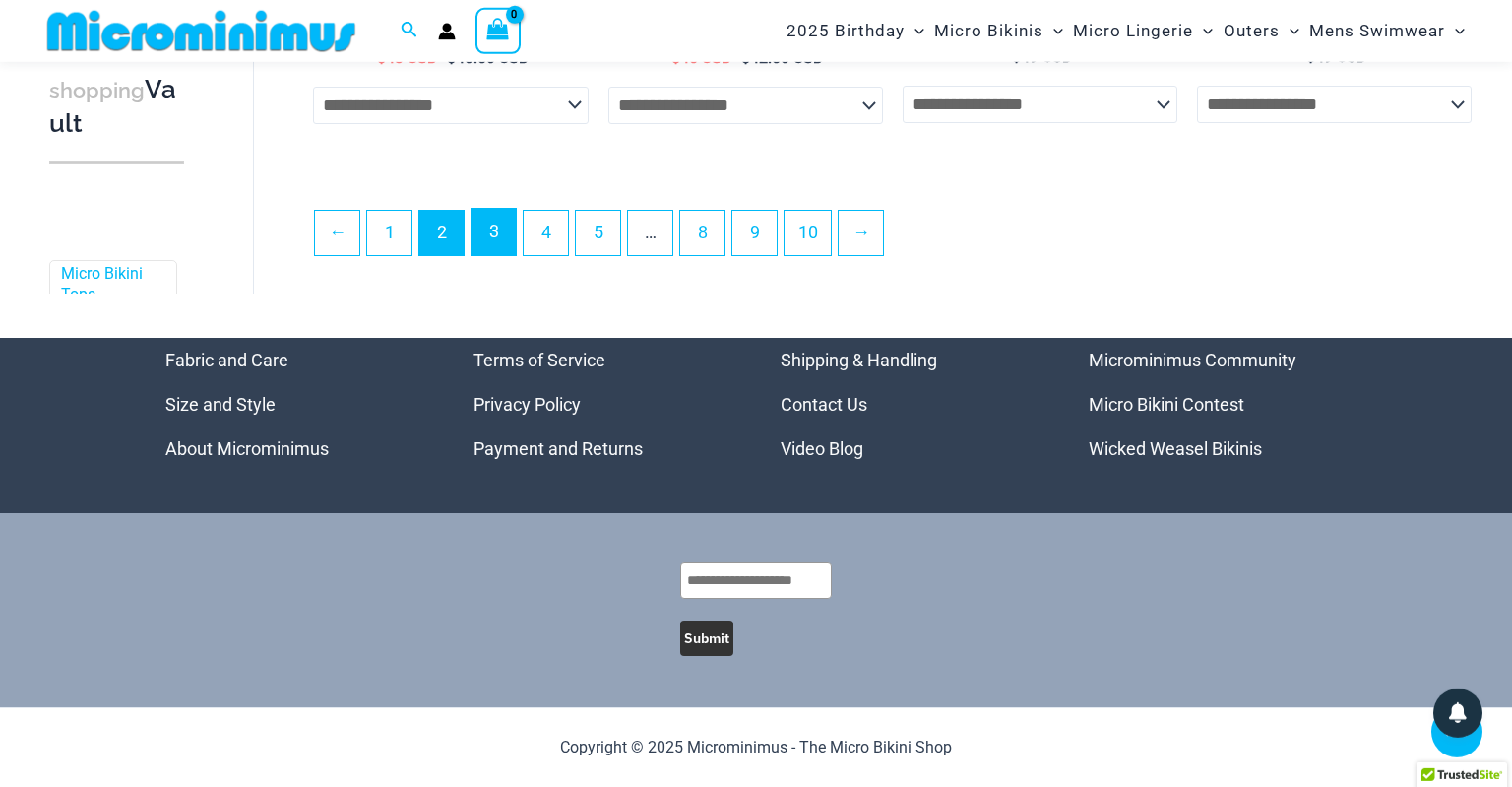 click on "3" at bounding box center [493, 231] 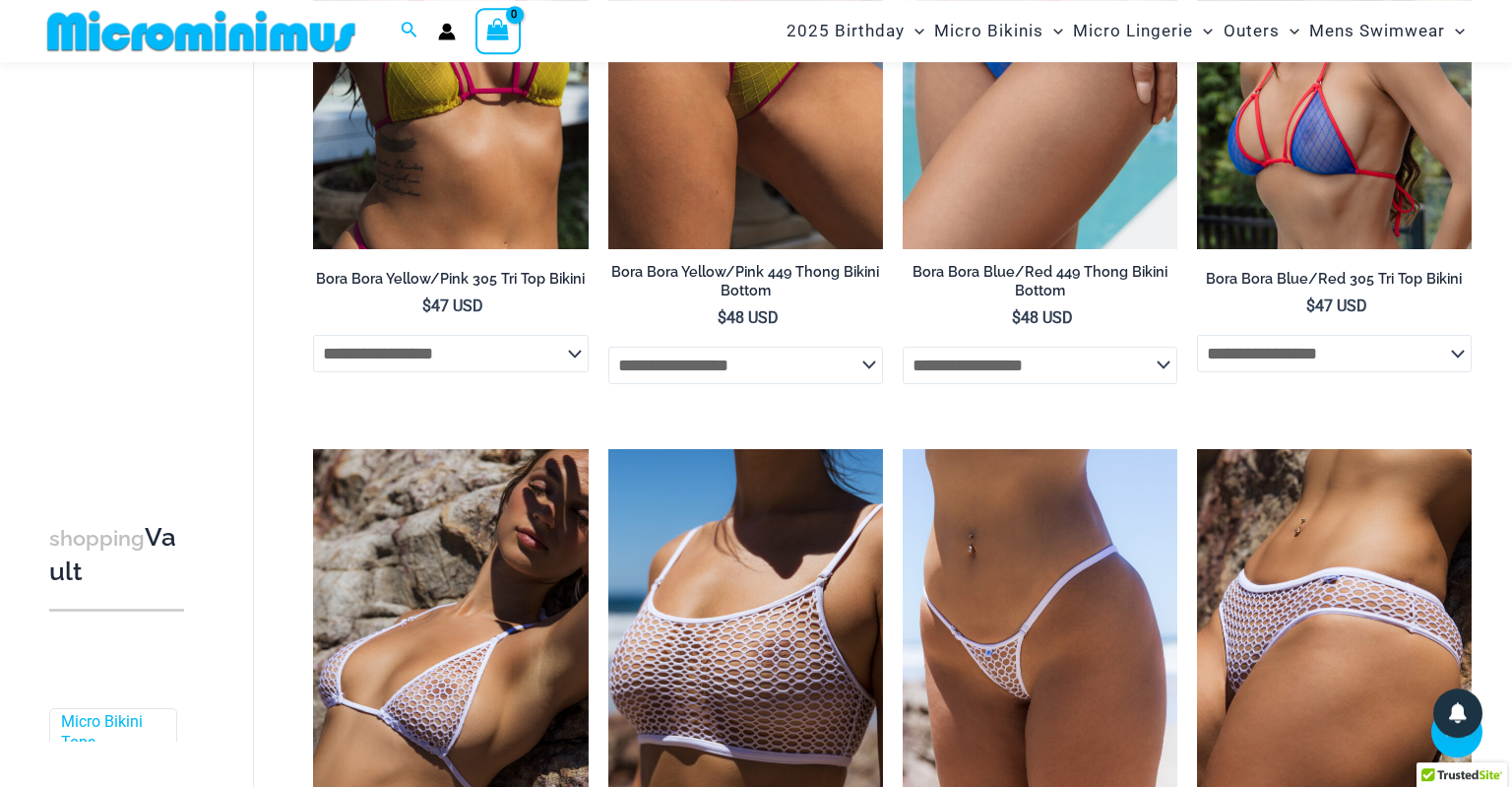 scroll, scrollTop: 4738, scrollLeft: 0, axis: vertical 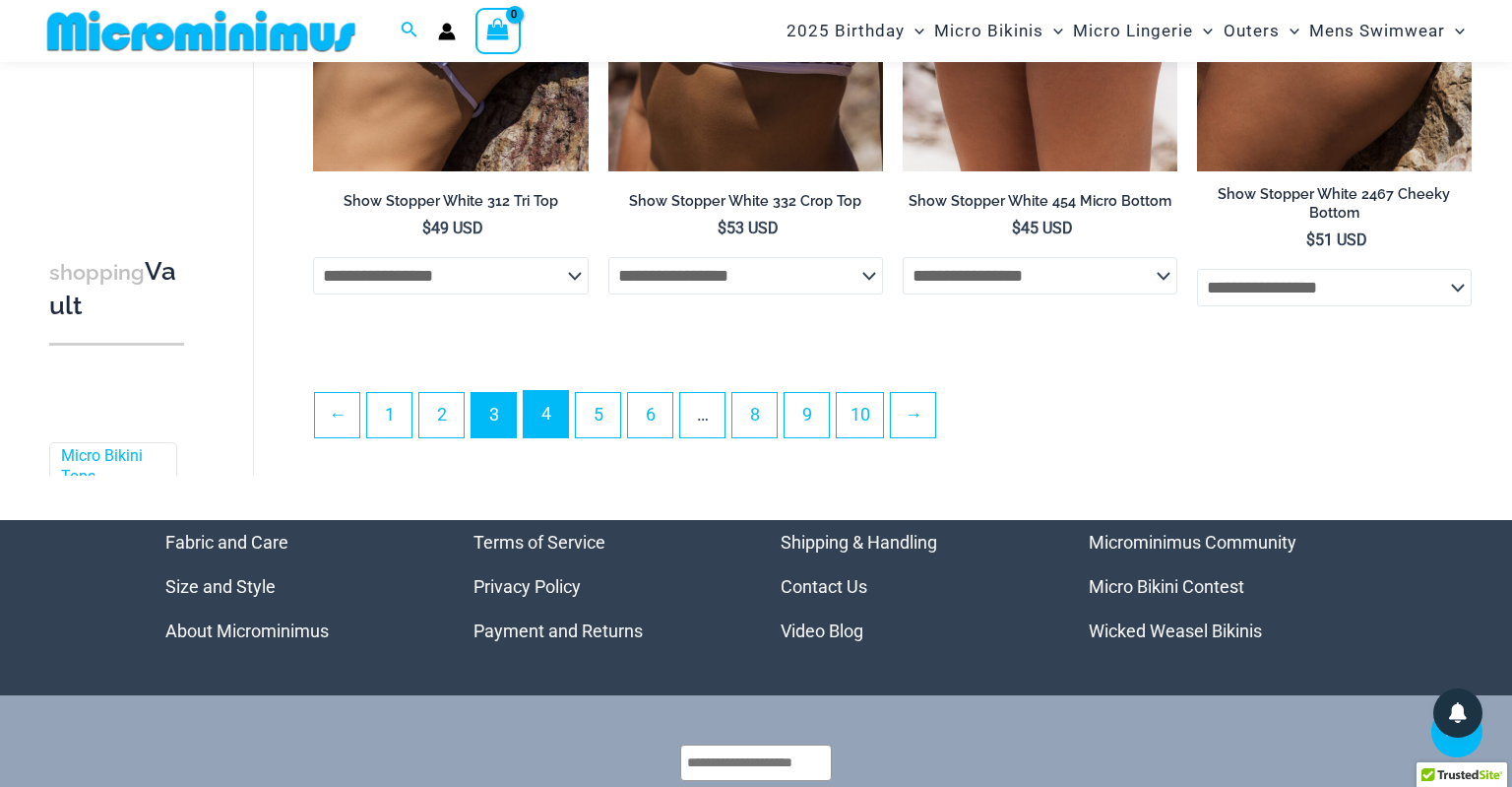 click on "4" at bounding box center (545, 414) 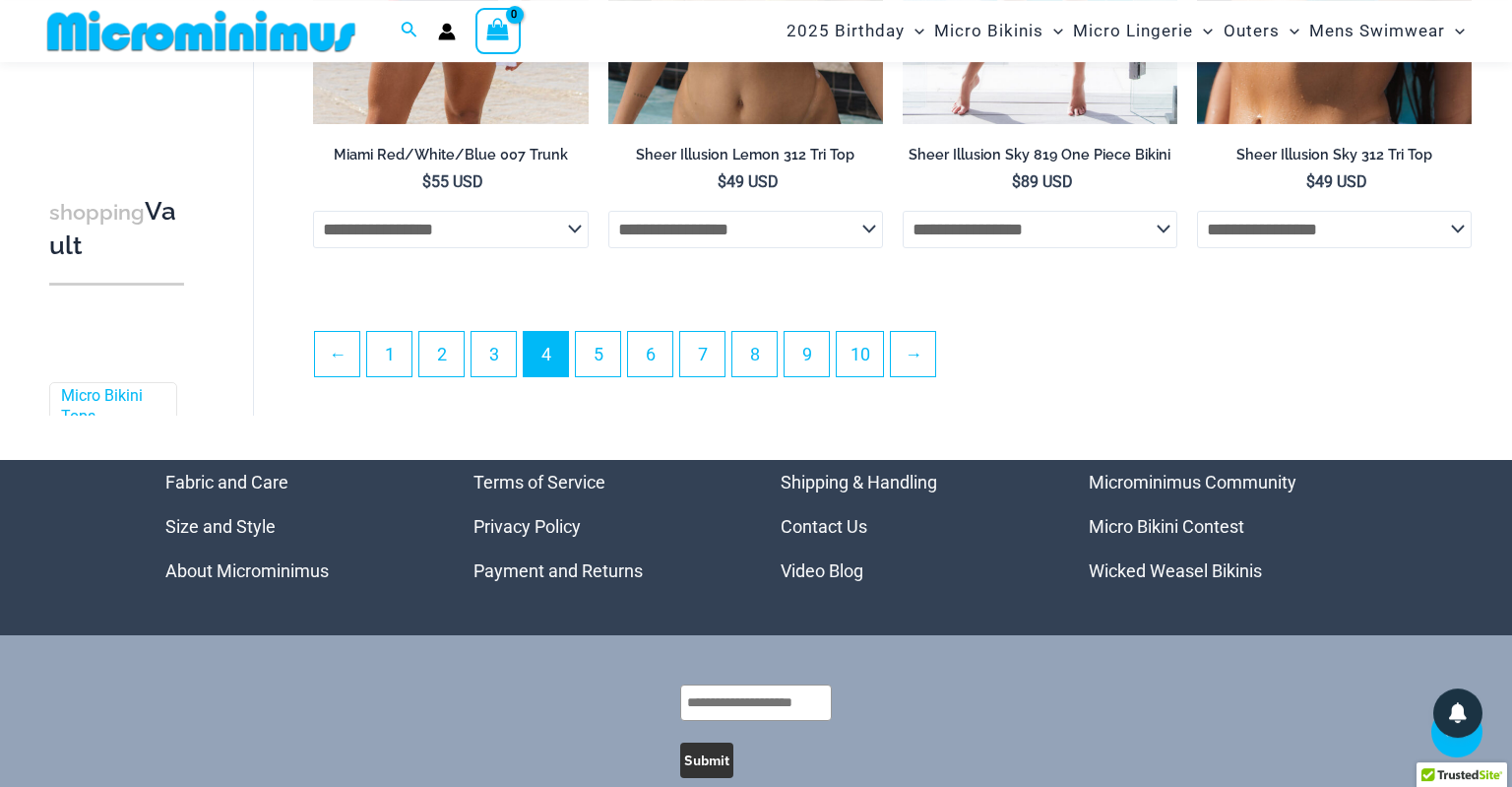 scroll, scrollTop: 4877, scrollLeft: 0, axis: vertical 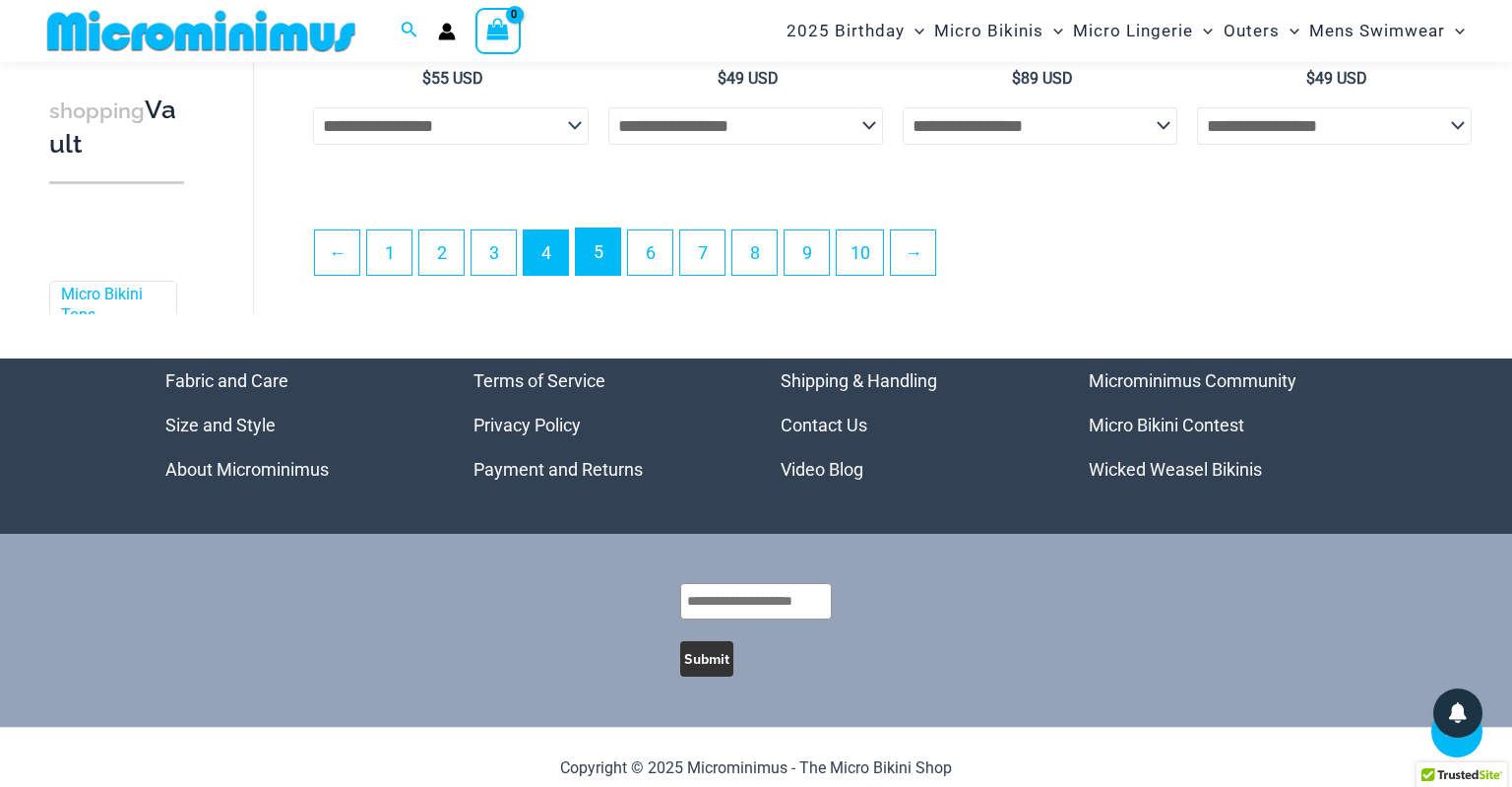click on "5" at bounding box center [598, 251] 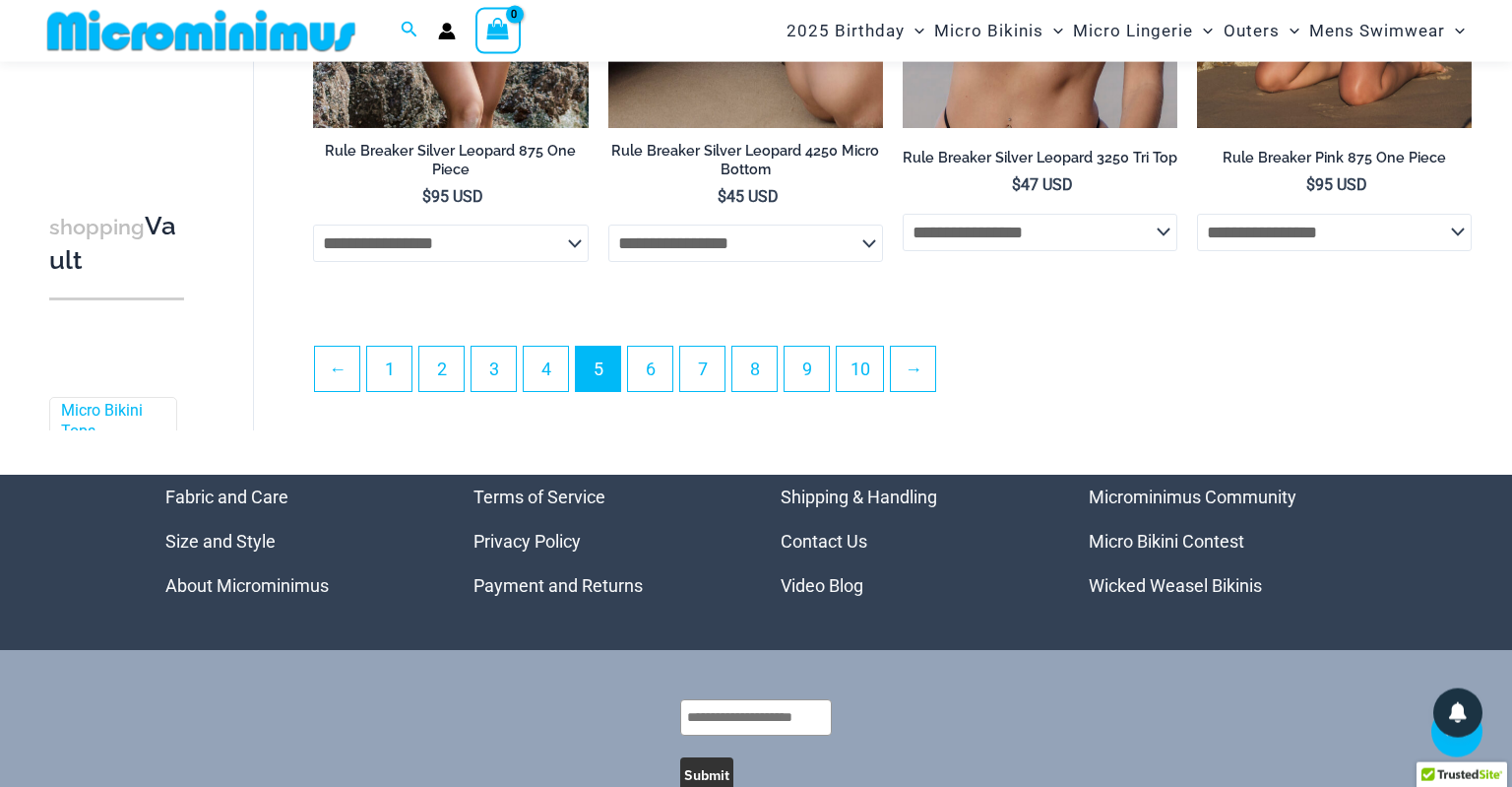 scroll, scrollTop: 4877, scrollLeft: 0, axis: vertical 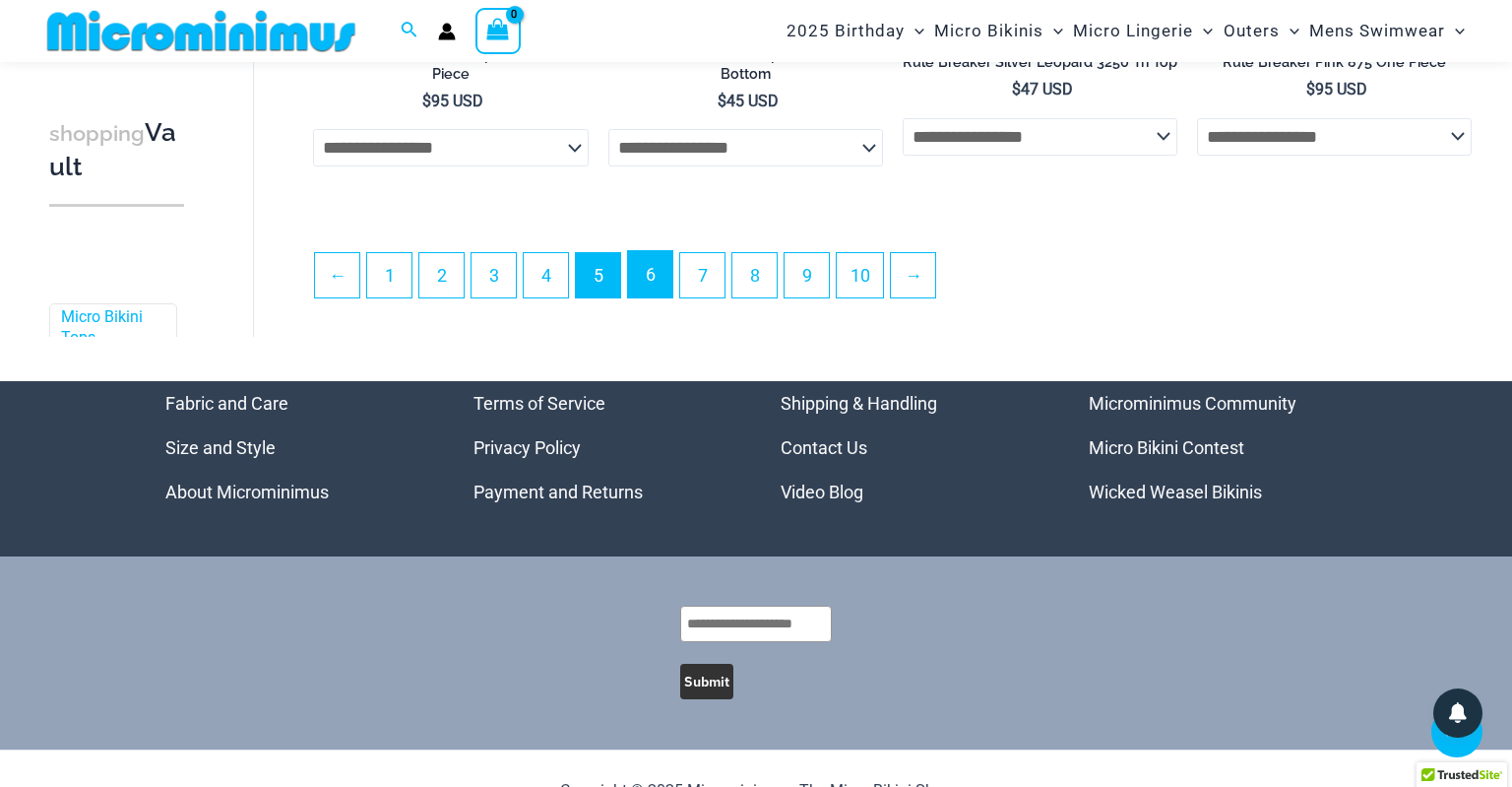 click on "6" at bounding box center (650, 274) 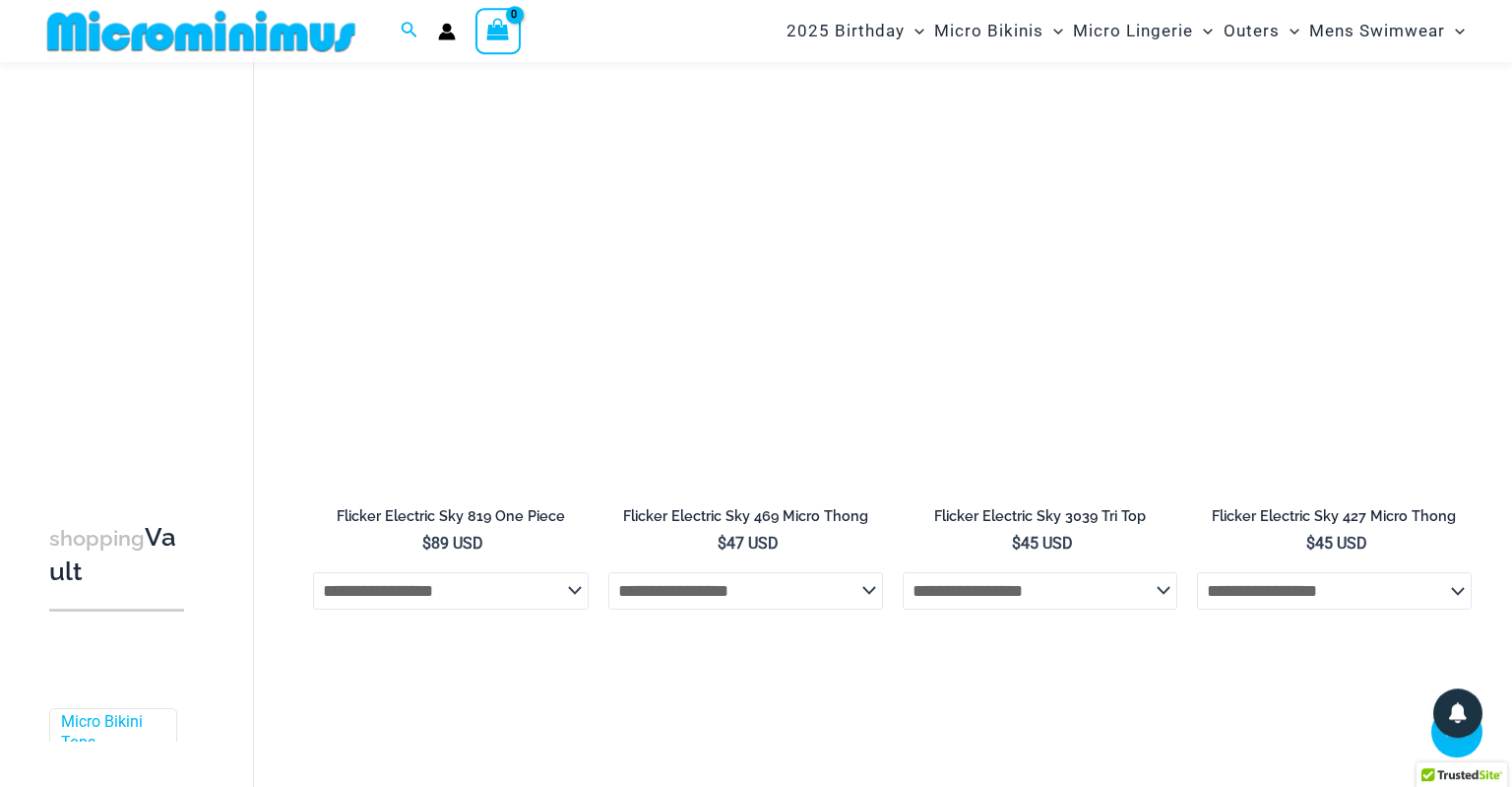 scroll, scrollTop: 4513, scrollLeft: 0, axis: vertical 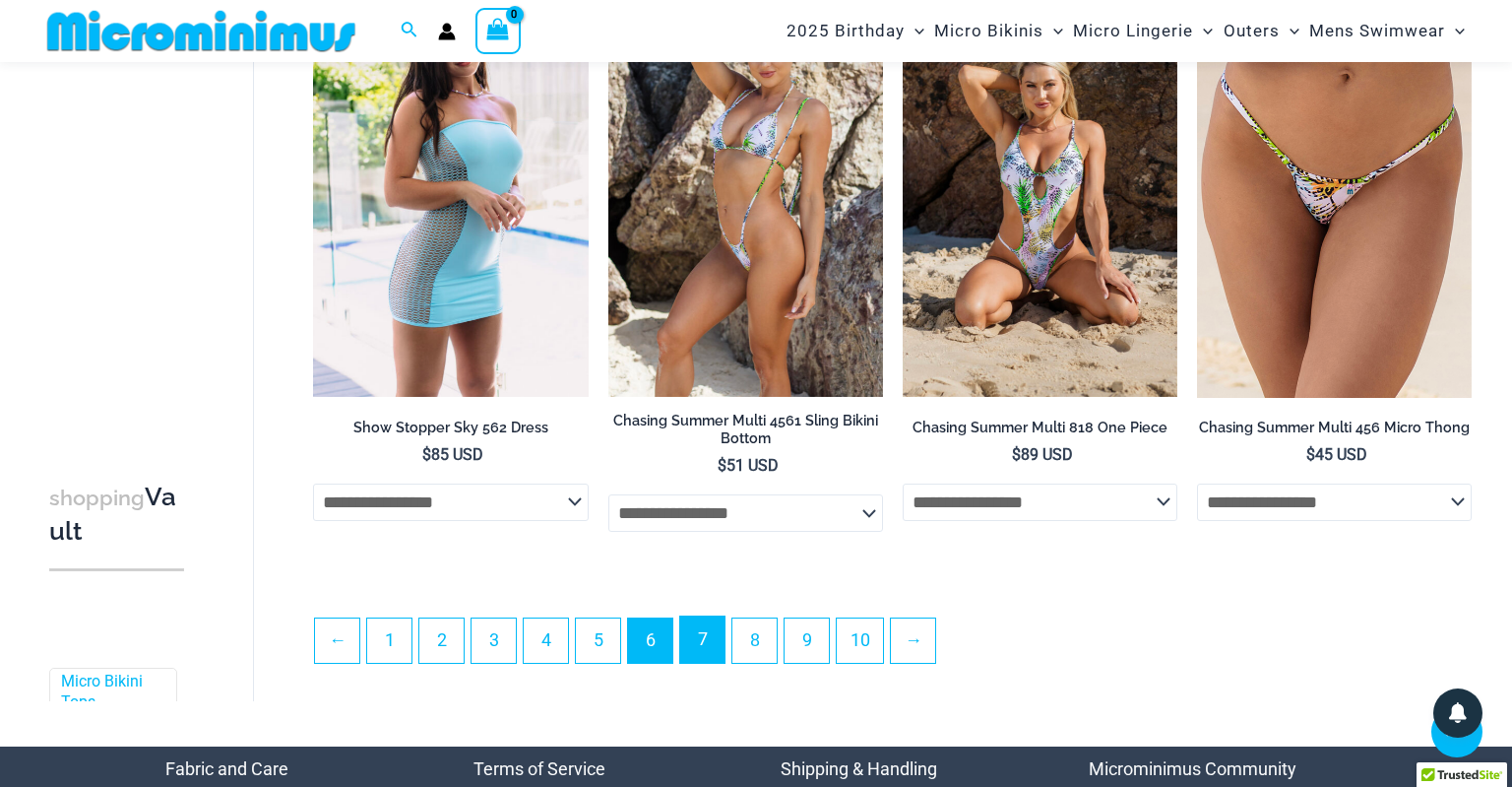 click on "7" at bounding box center [702, 639] 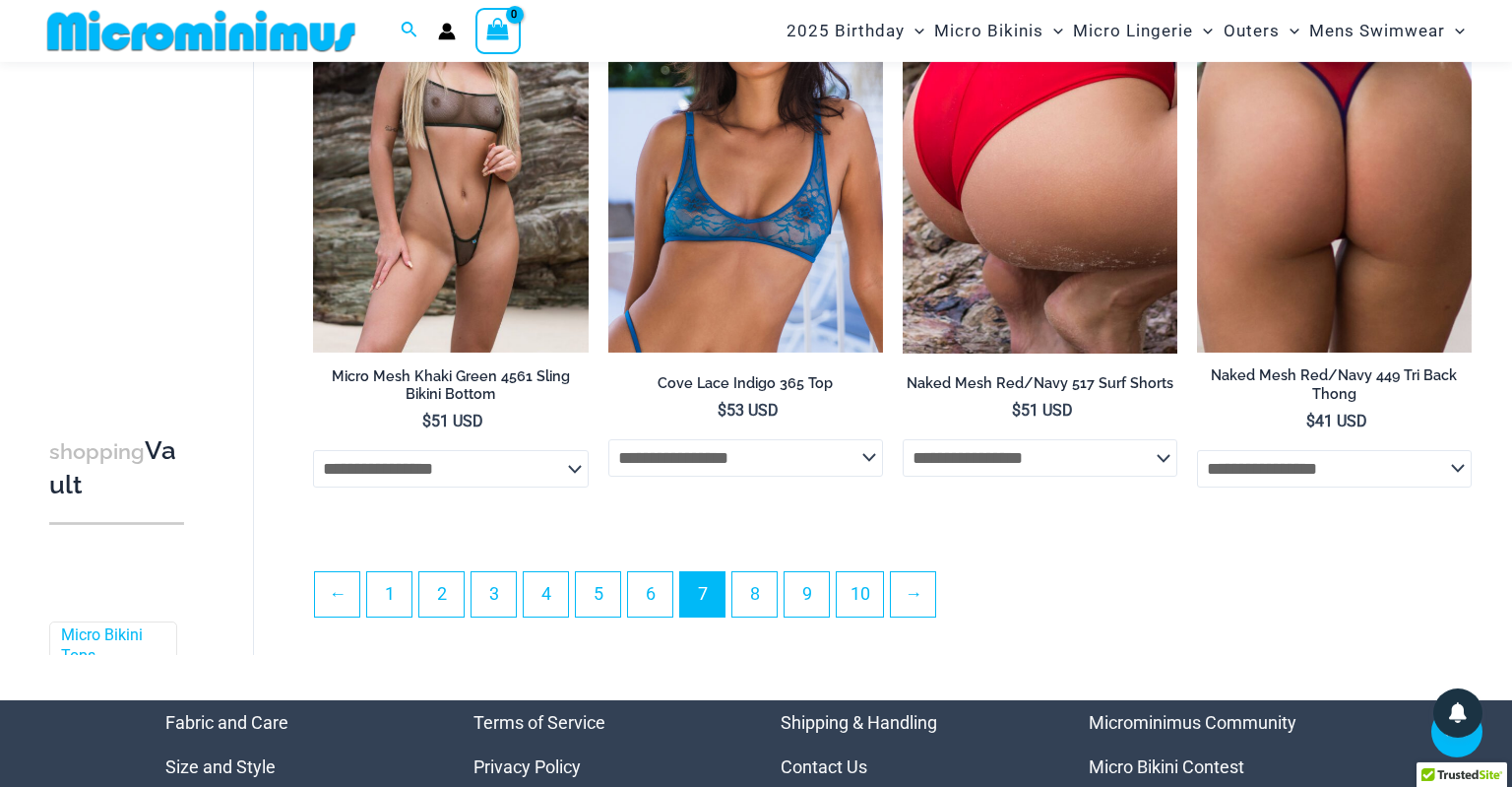 scroll, scrollTop: 4740, scrollLeft: 0, axis: vertical 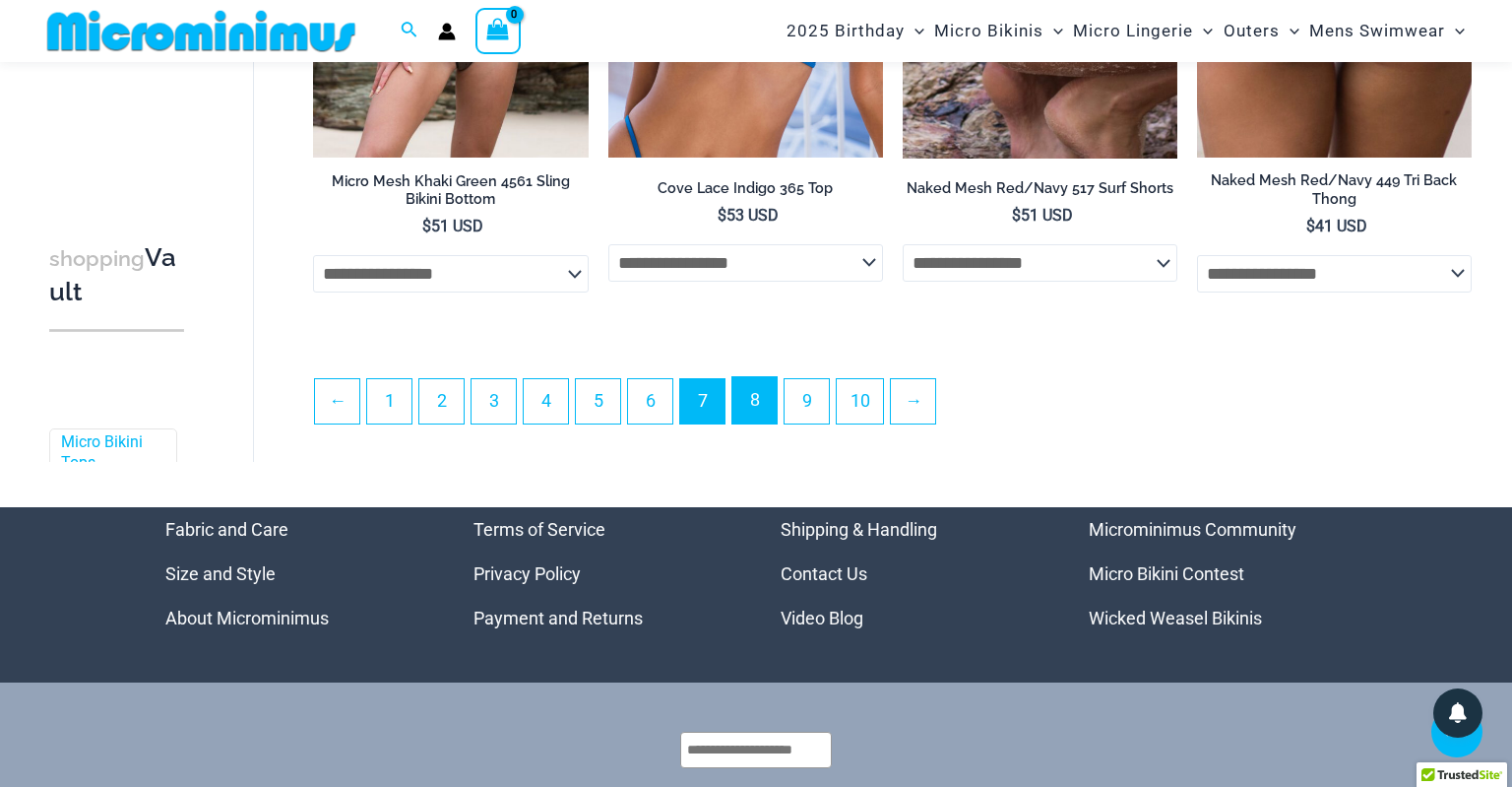 click on "8" at bounding box center [754, 400] 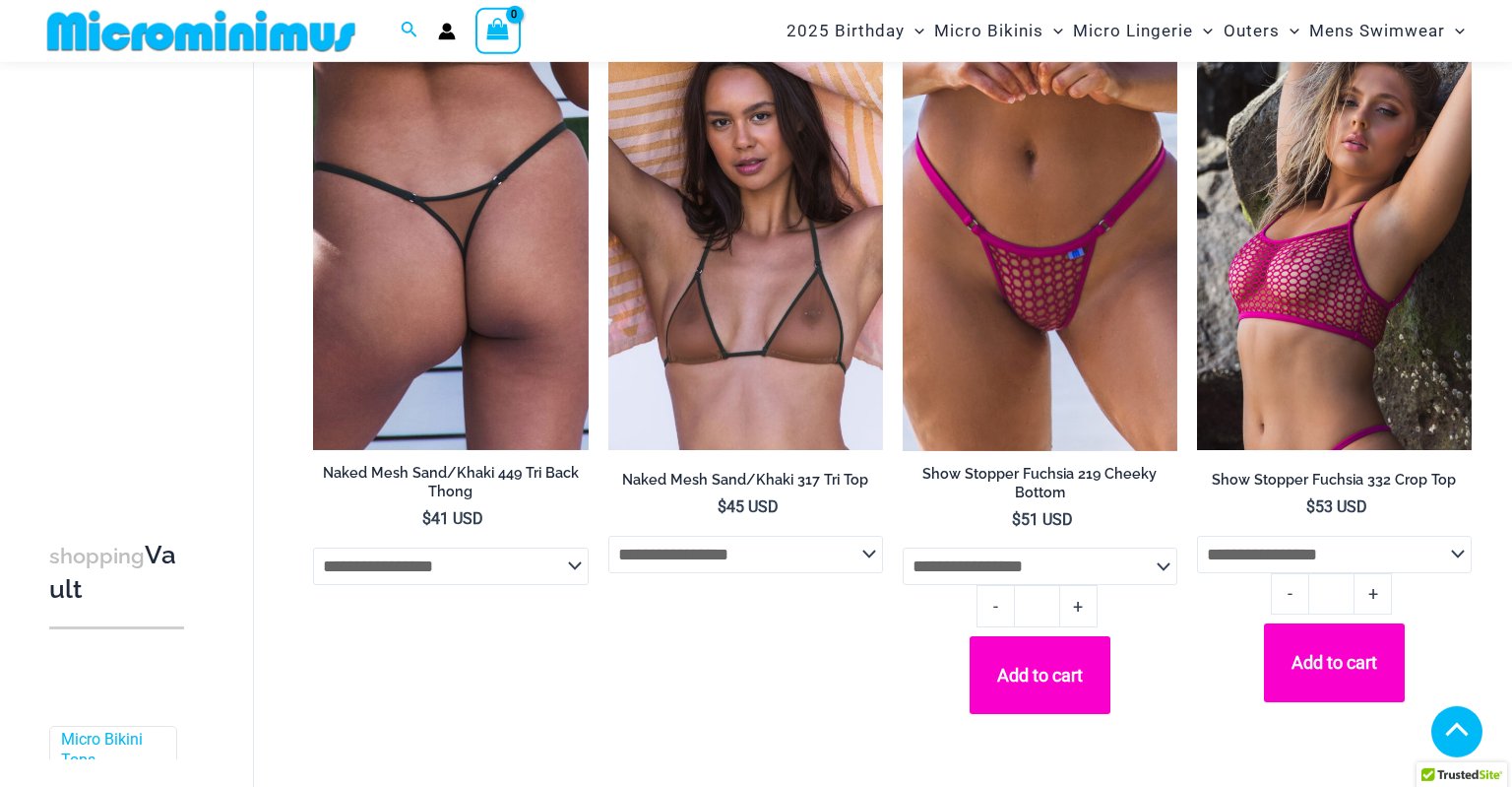 scroll, scrollTop: 1424, scrollLeft: 0, axis: vertical 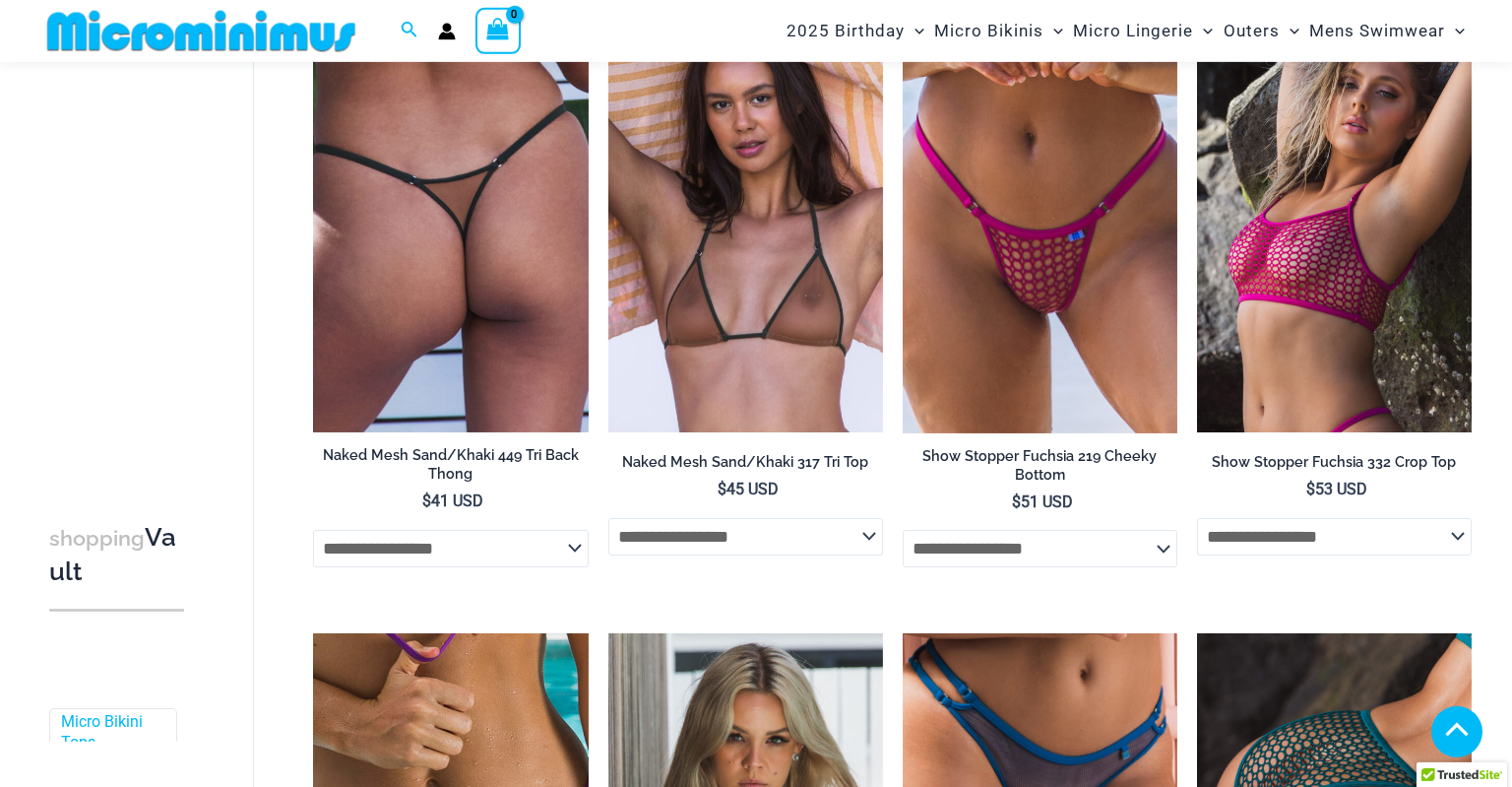 select 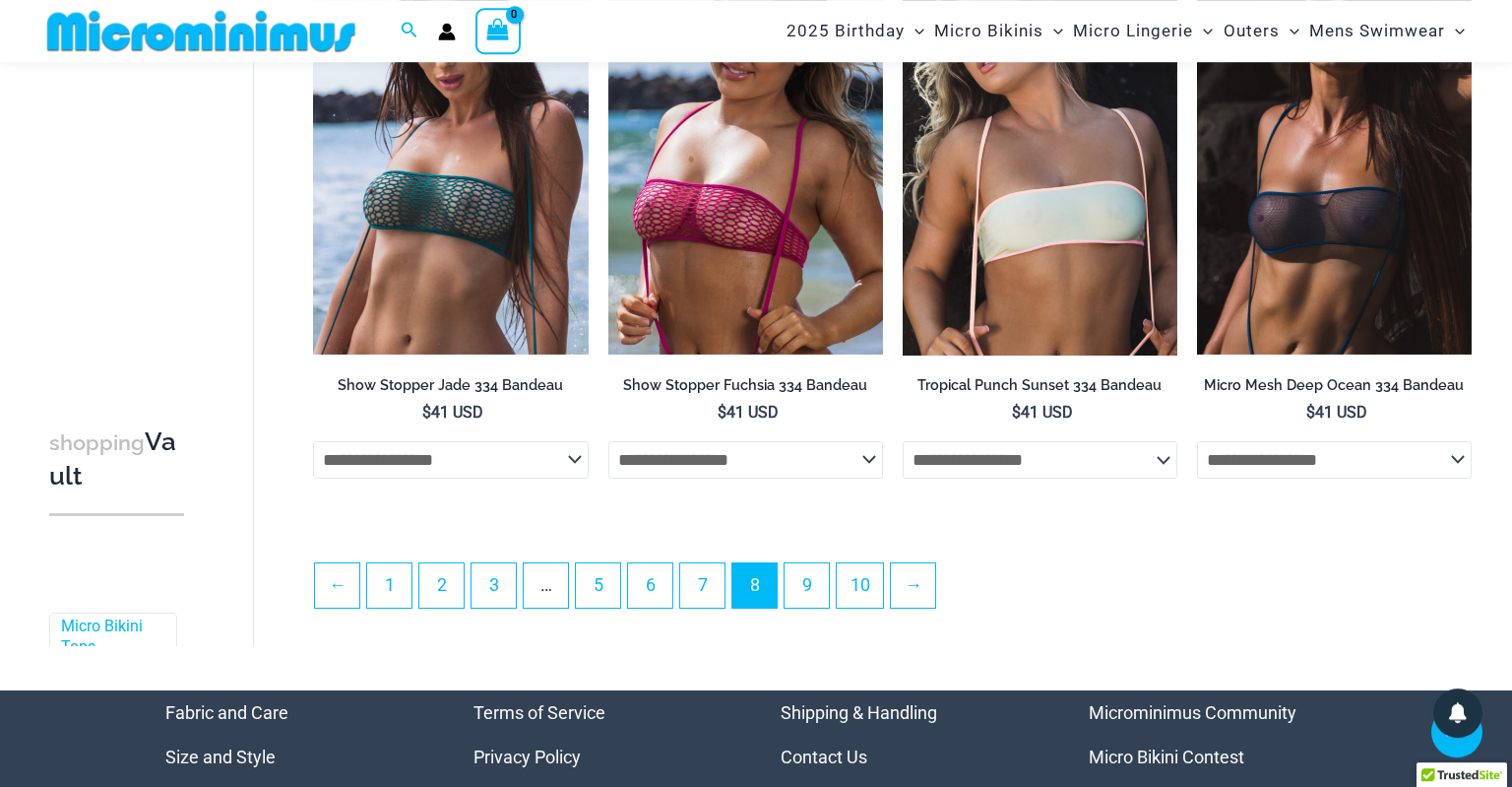 scroll, scrollTop: 4513, scrollLeft: 0, axis: vertical 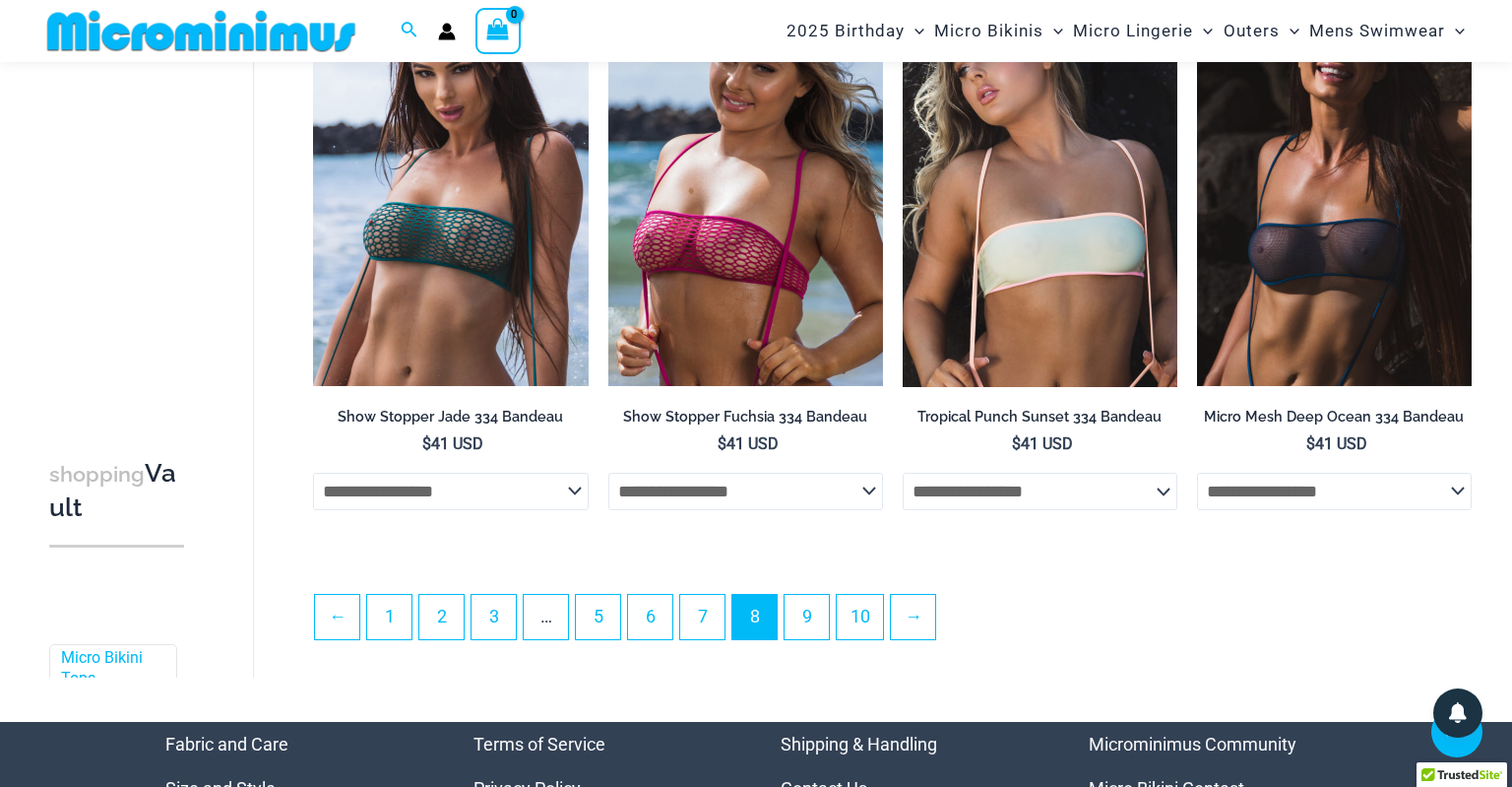 click on "**********" 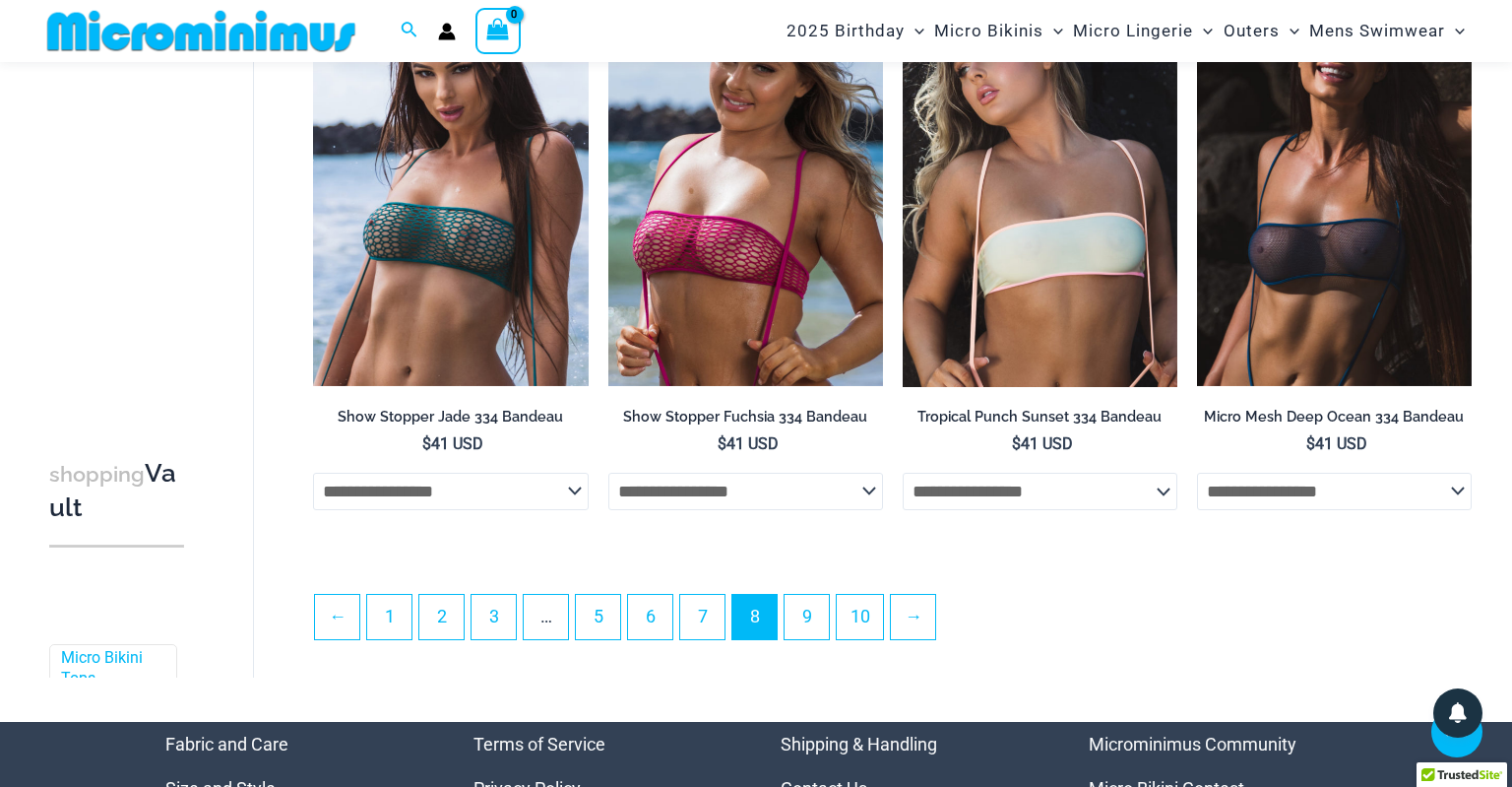 click on "**********" at bounding box center [745, 253] 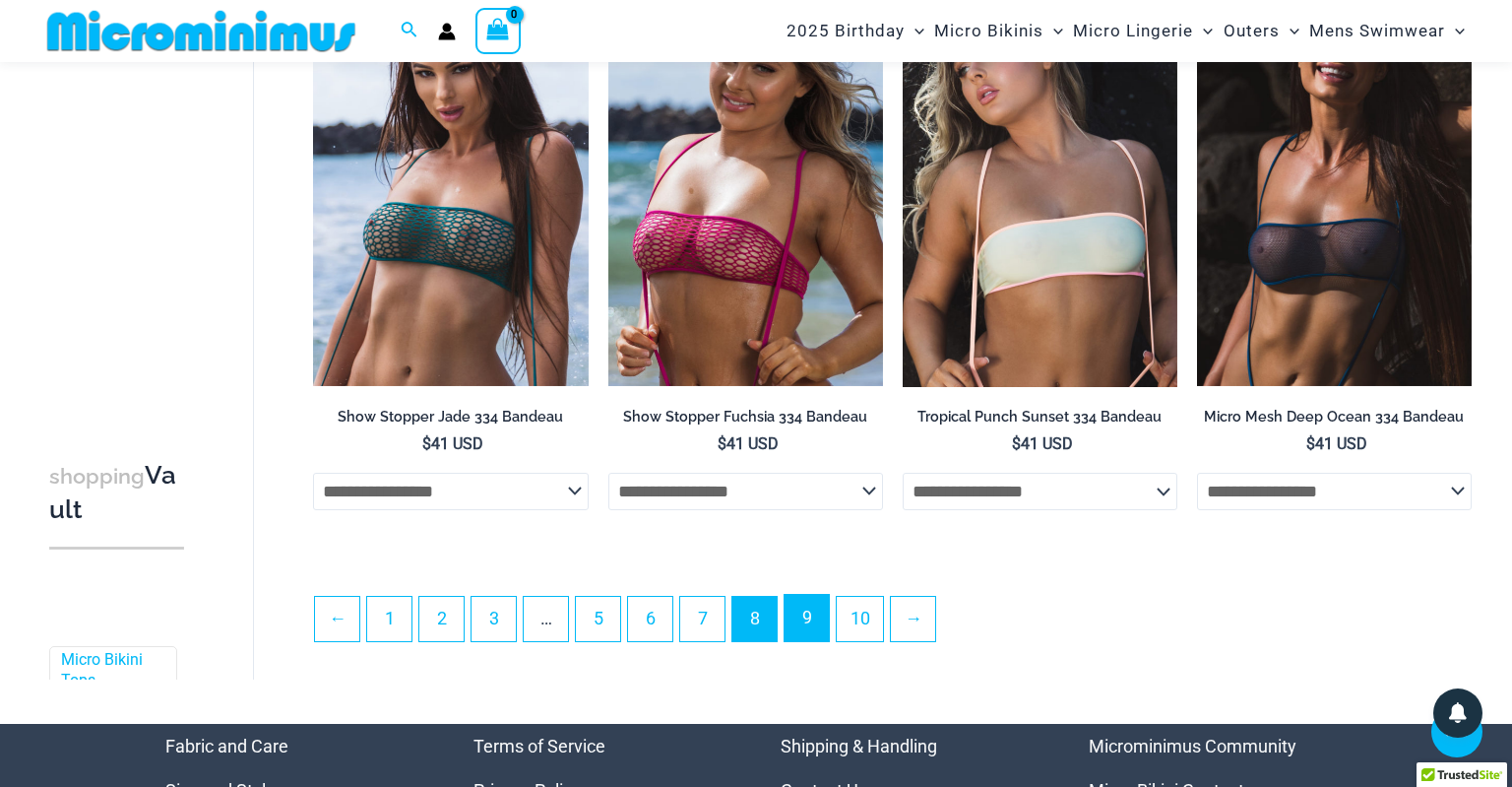 click on "9" at bounding box center (806, 618) 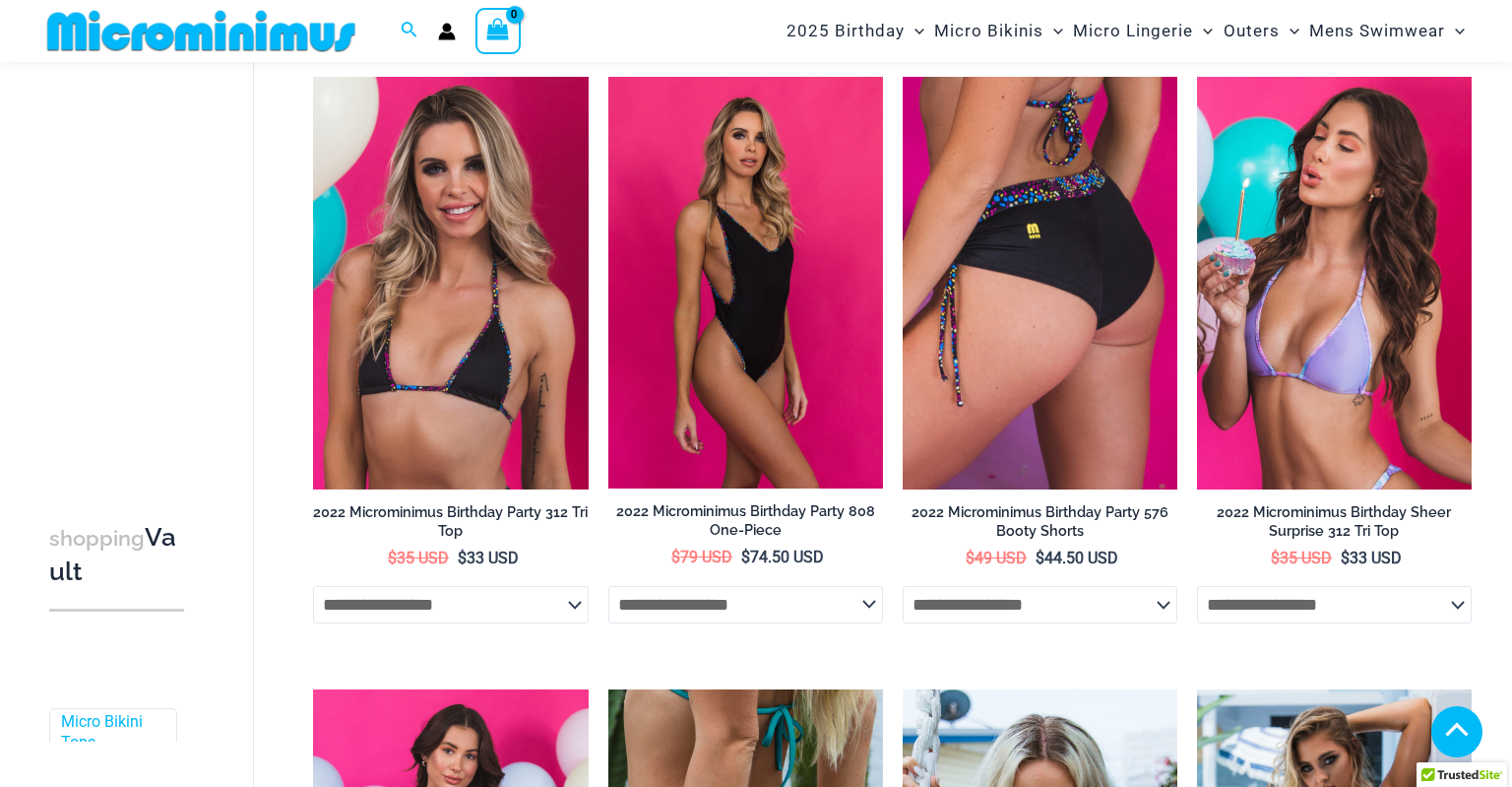 scroll, scrollTop: 1424, scrollLeft: 0, axis: vertical 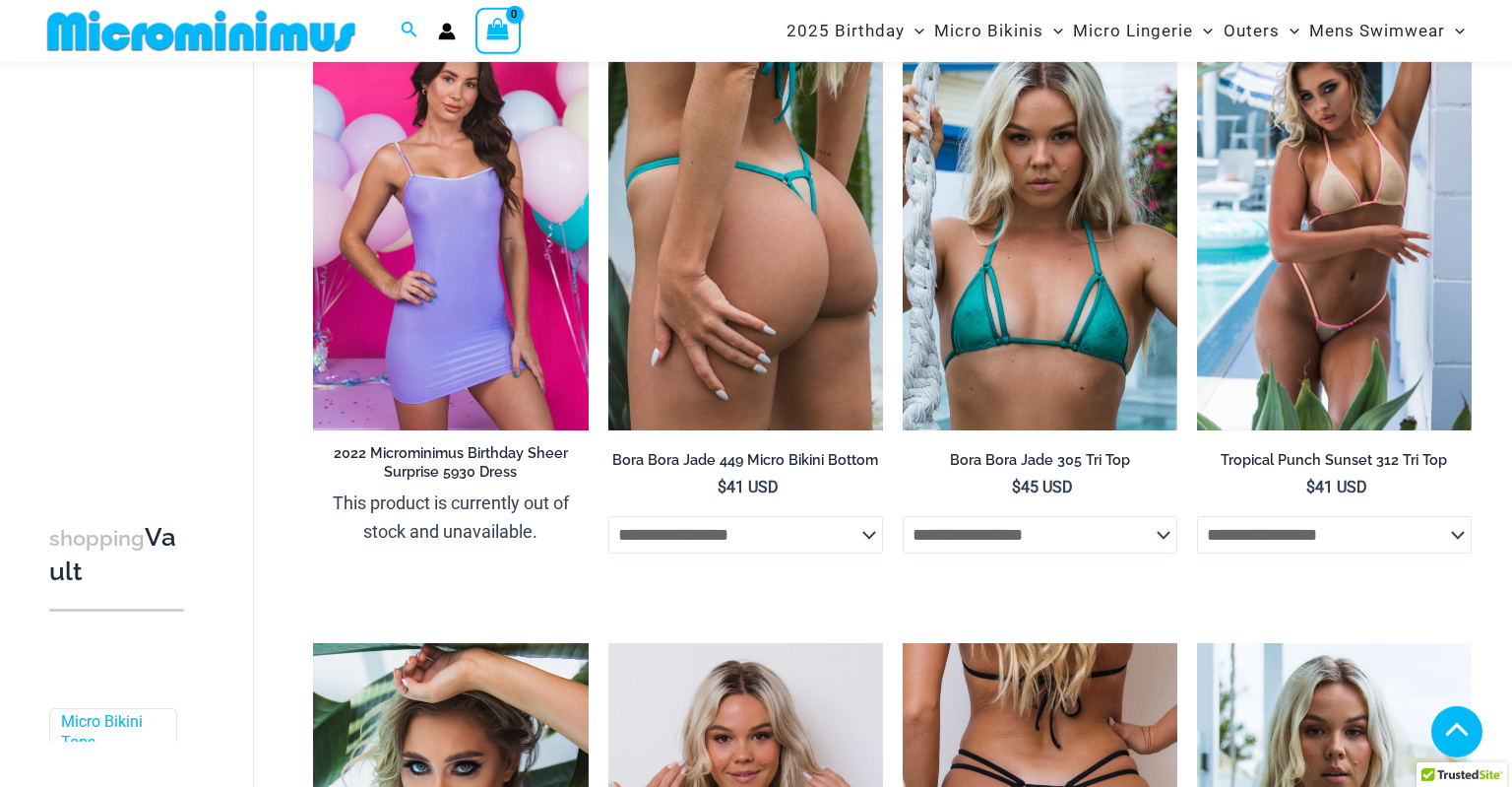 click on "**********" 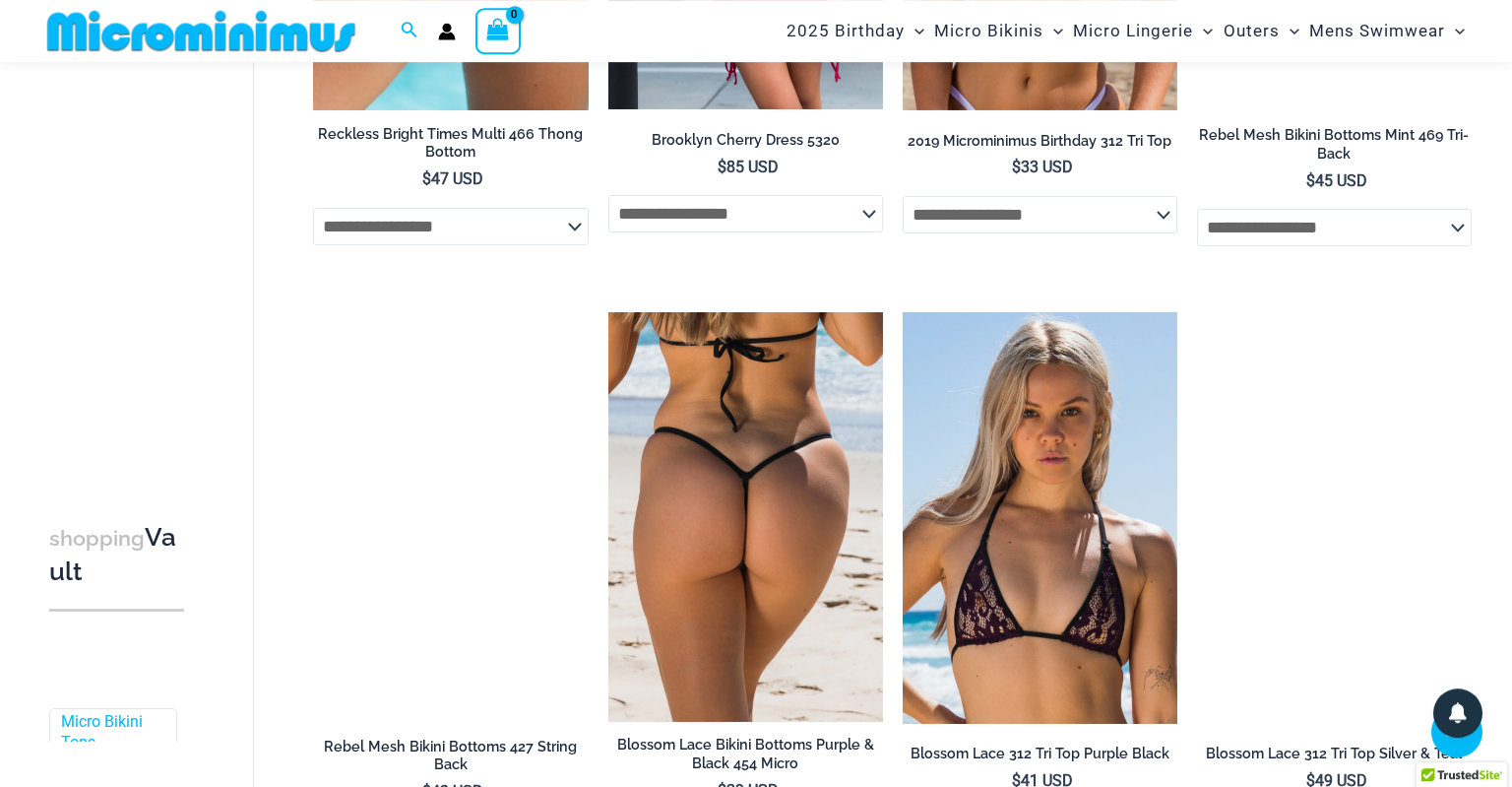scroll, scrollTop: 4877, scrollLeft: 0, axis: vertical 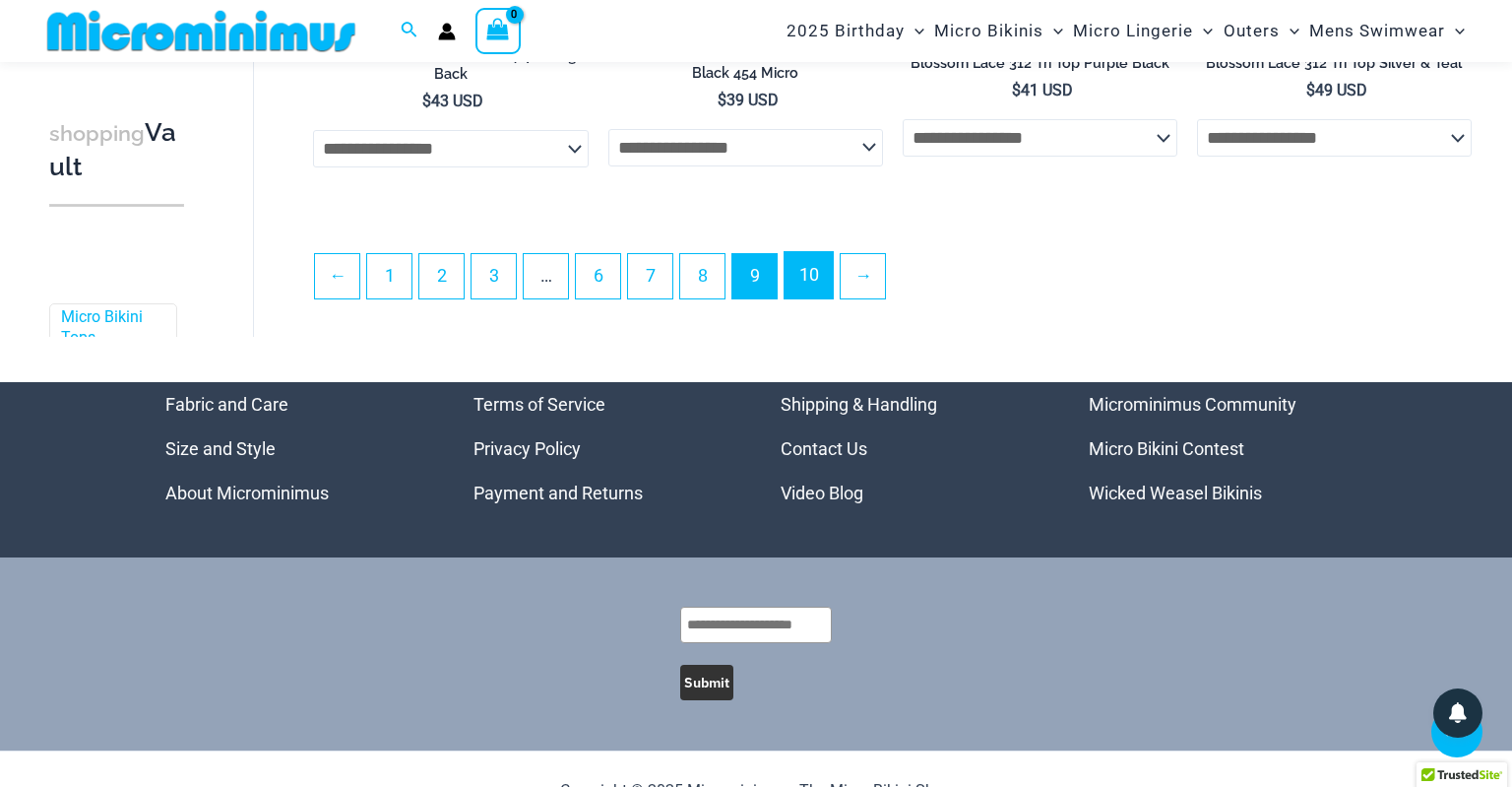 click on "10" at bounding box center [808, 275] 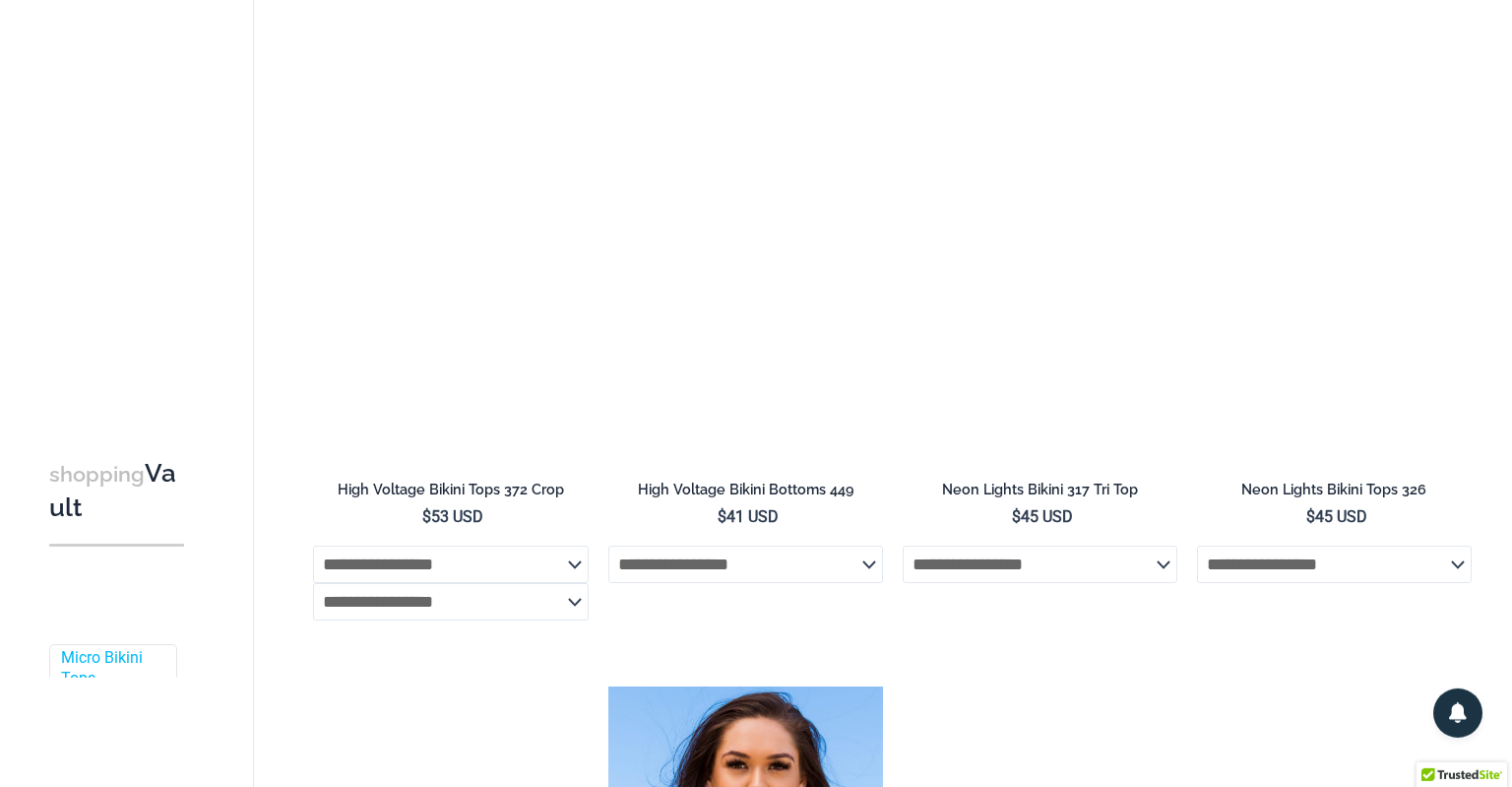 scroll, scrollTop: 0, scrollLeft: 0, axis: both 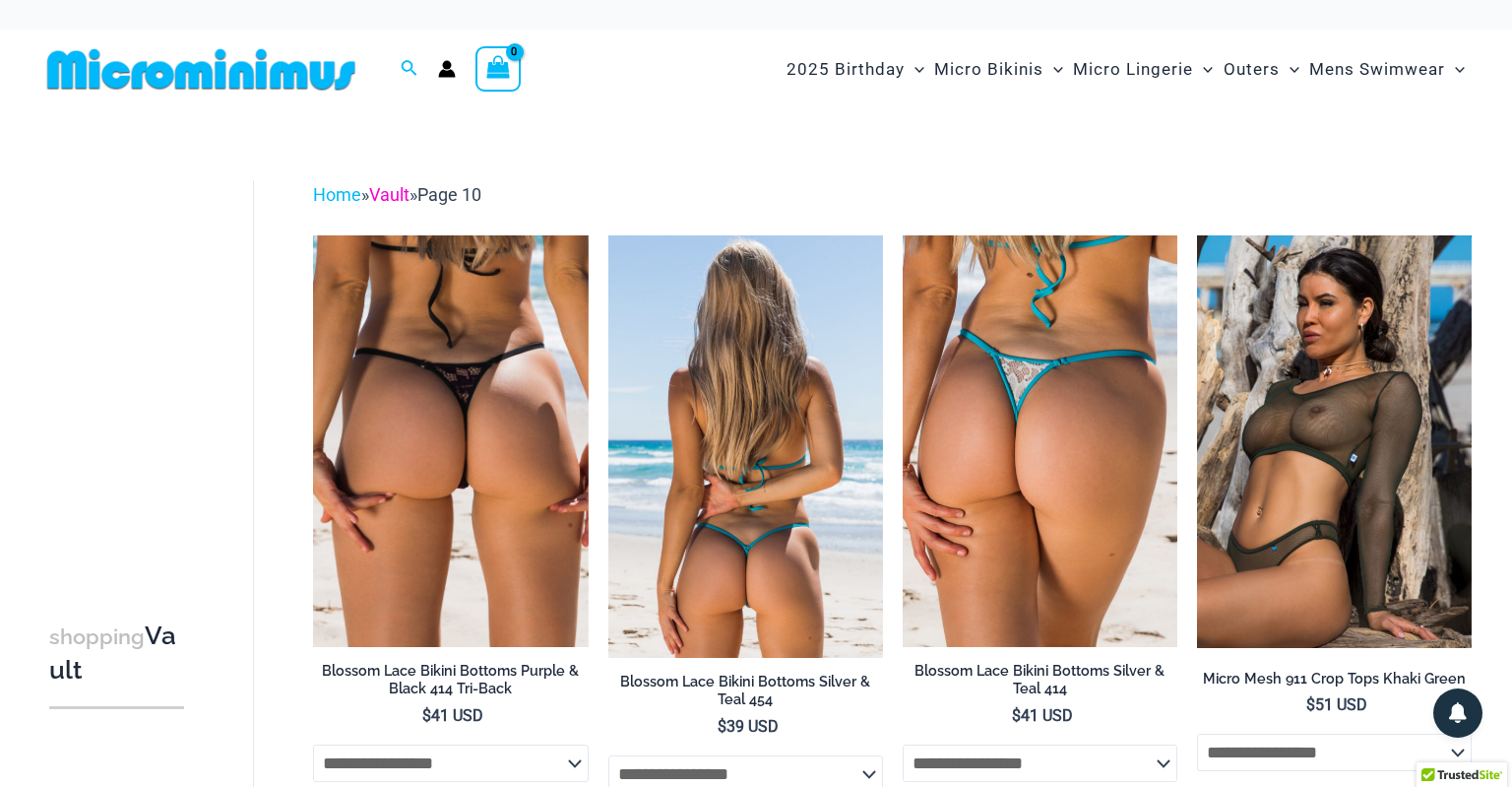 click on "Vault" at bounding box center (389, 194) 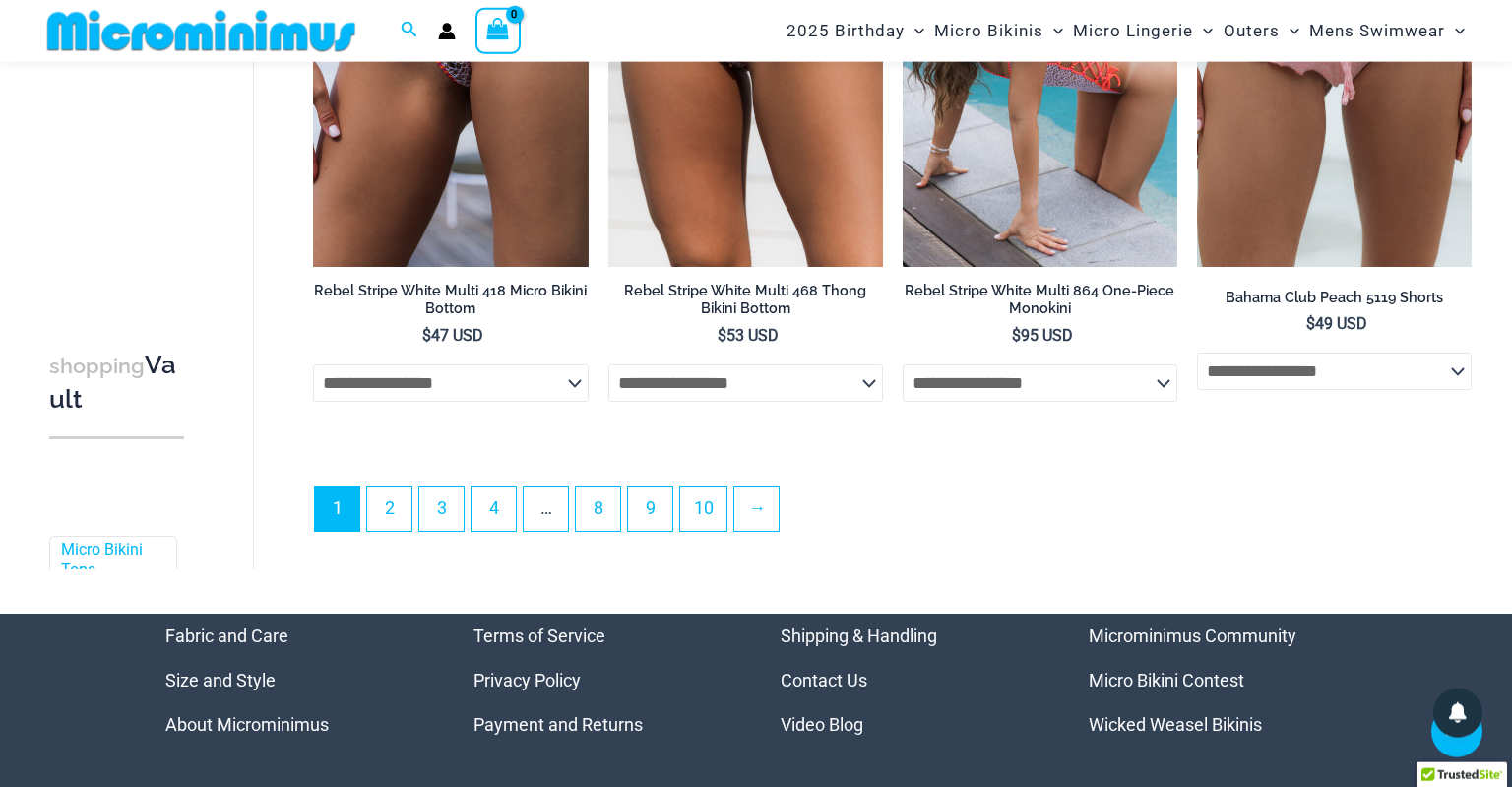 scroll, scrollTop: 5532, scrollLeft: 0, axis: vertical 